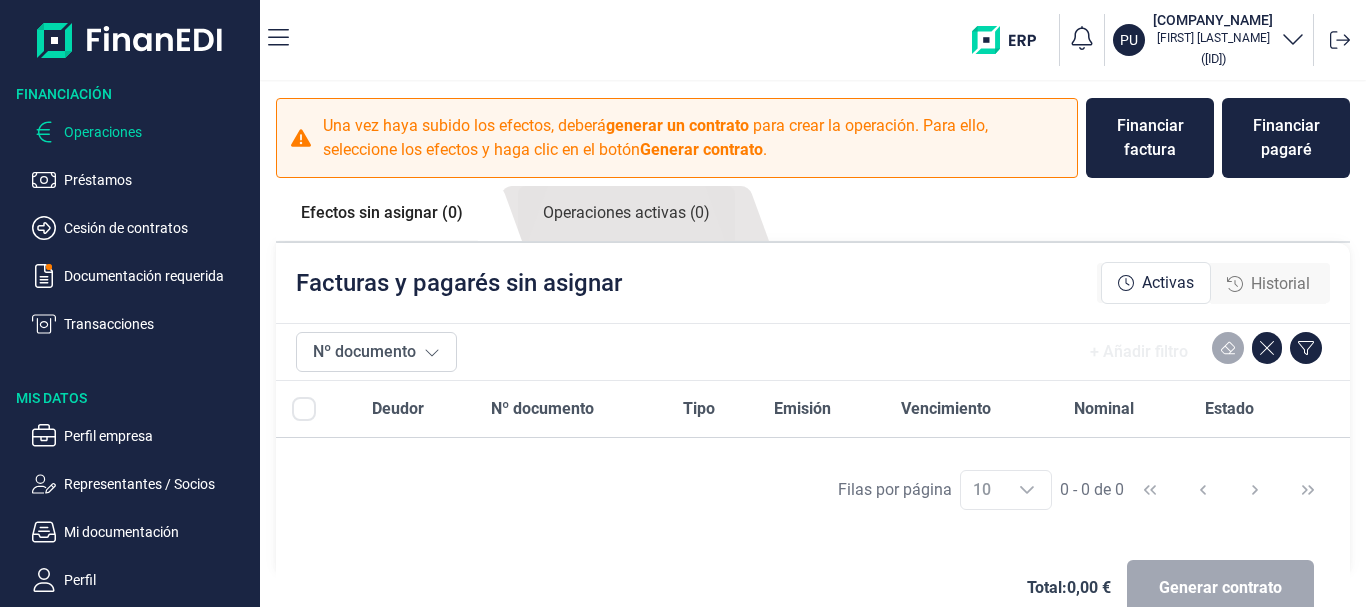 scroll, scrollTop: 0, scrollLeft: 0, axis: both 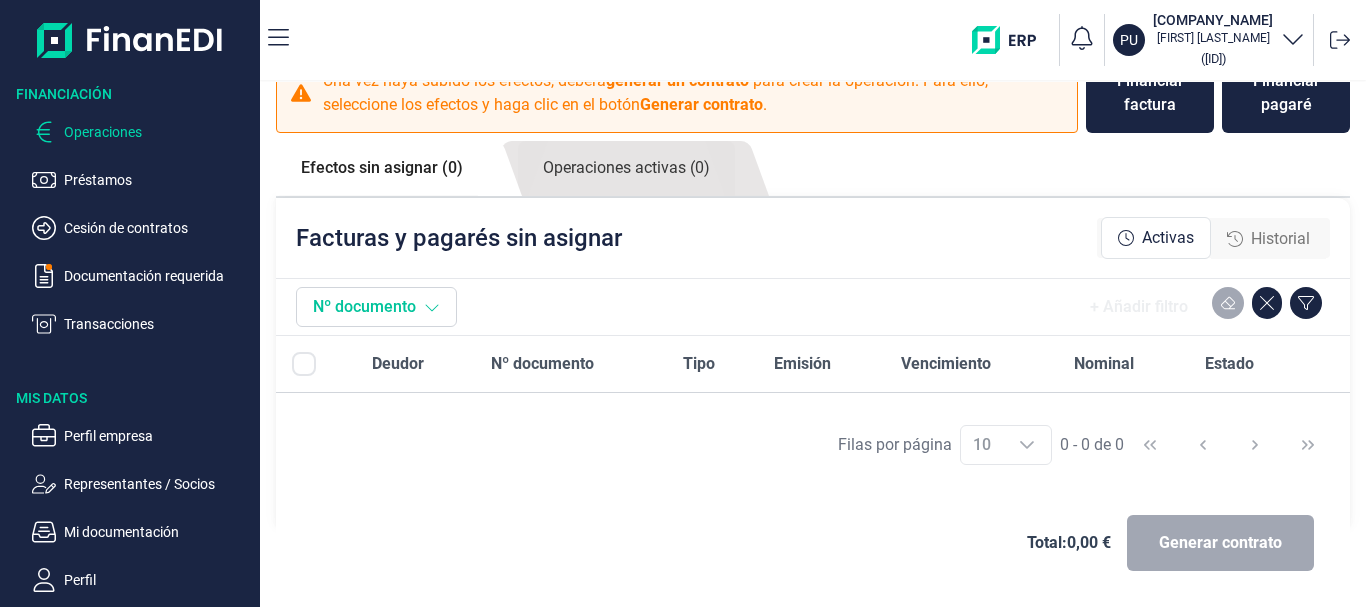 click at bounding box center (432, 308) 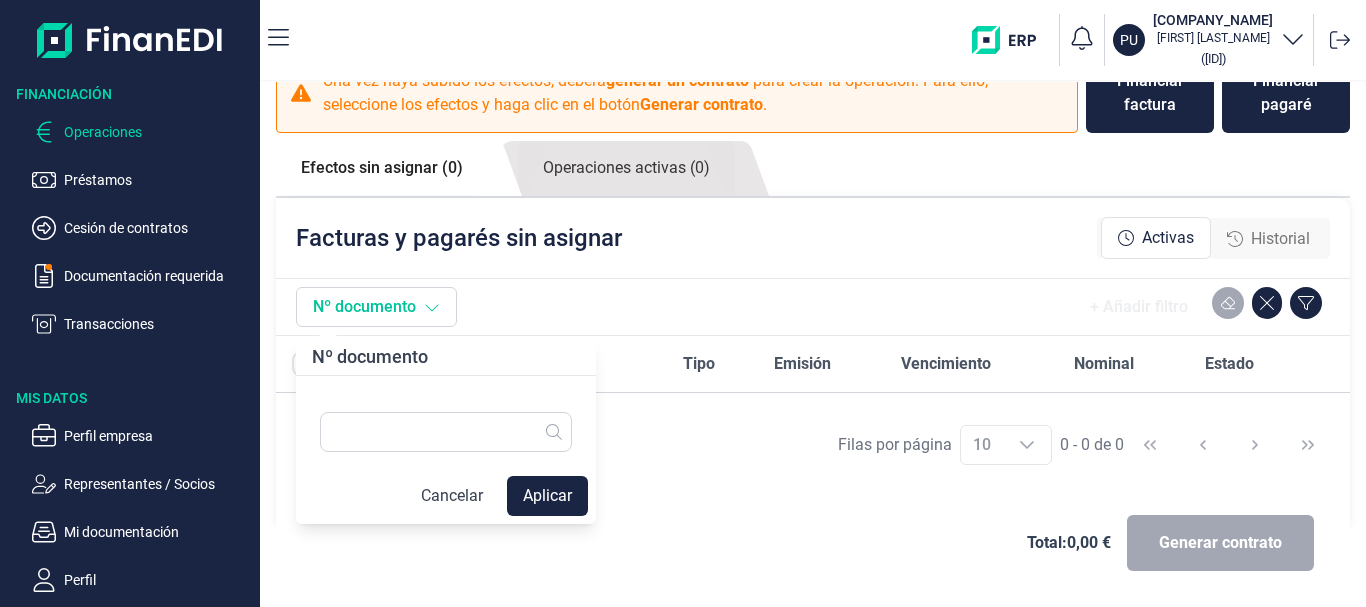 click at bounding box center [432, 308] 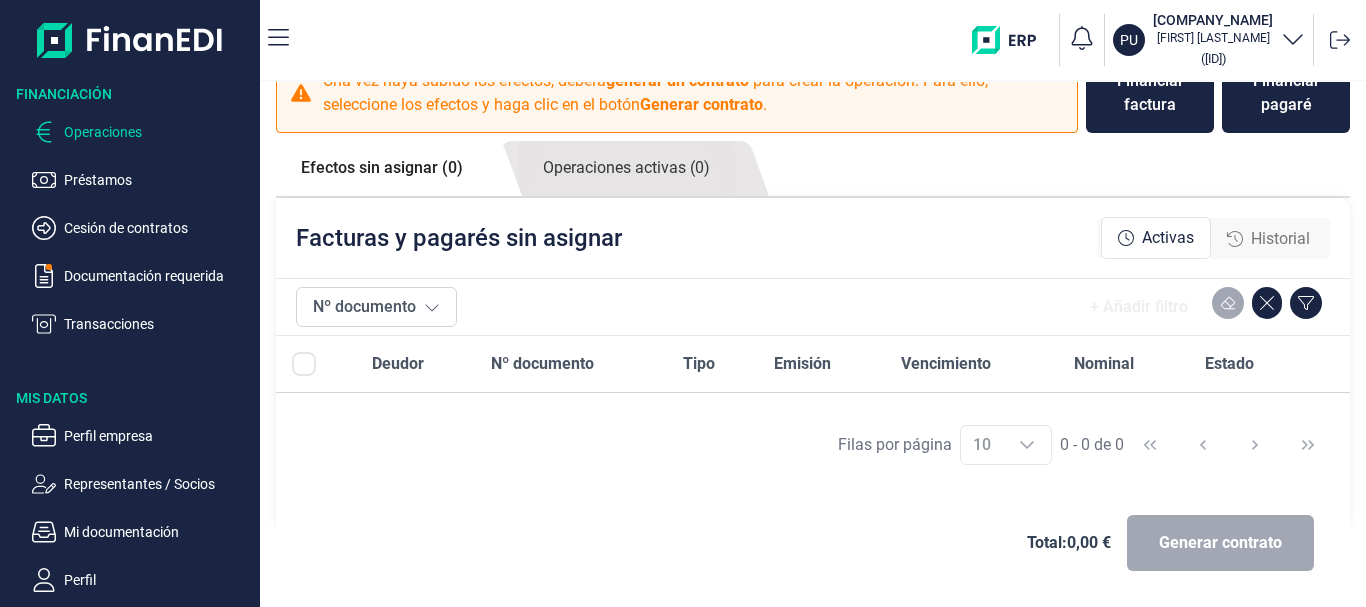 click on "Deudor" at bounding box center (292, 364) 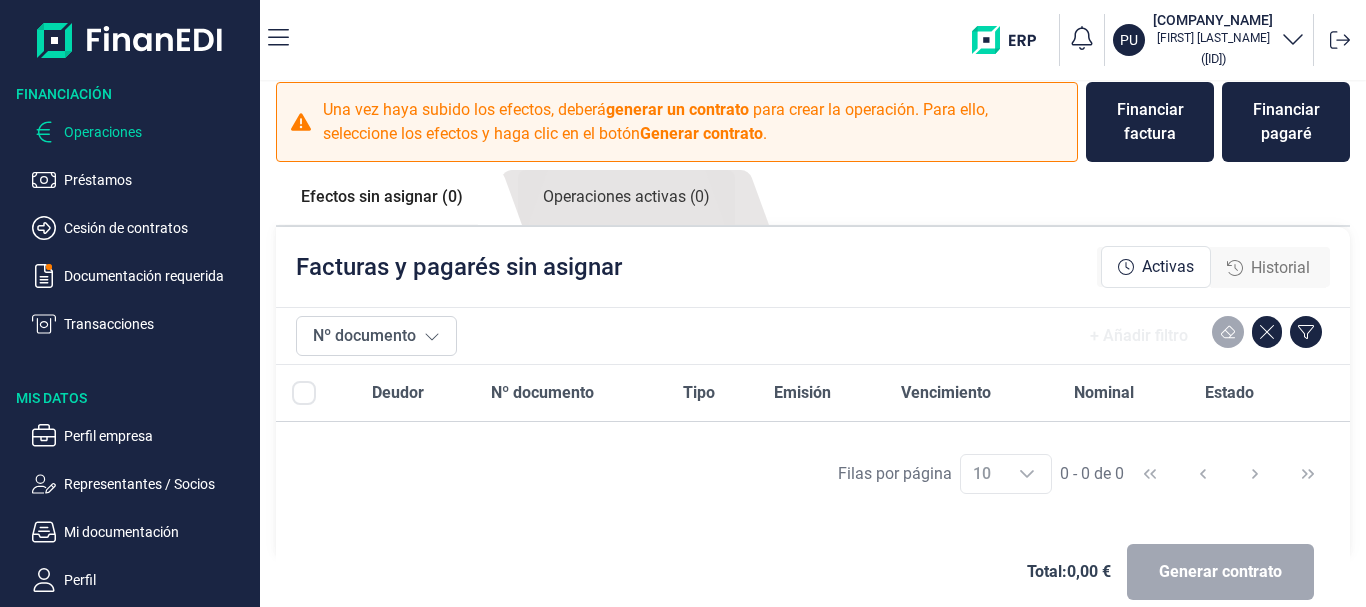 scroll, scrollTop: 0, scrollLeft: 0, axis: both 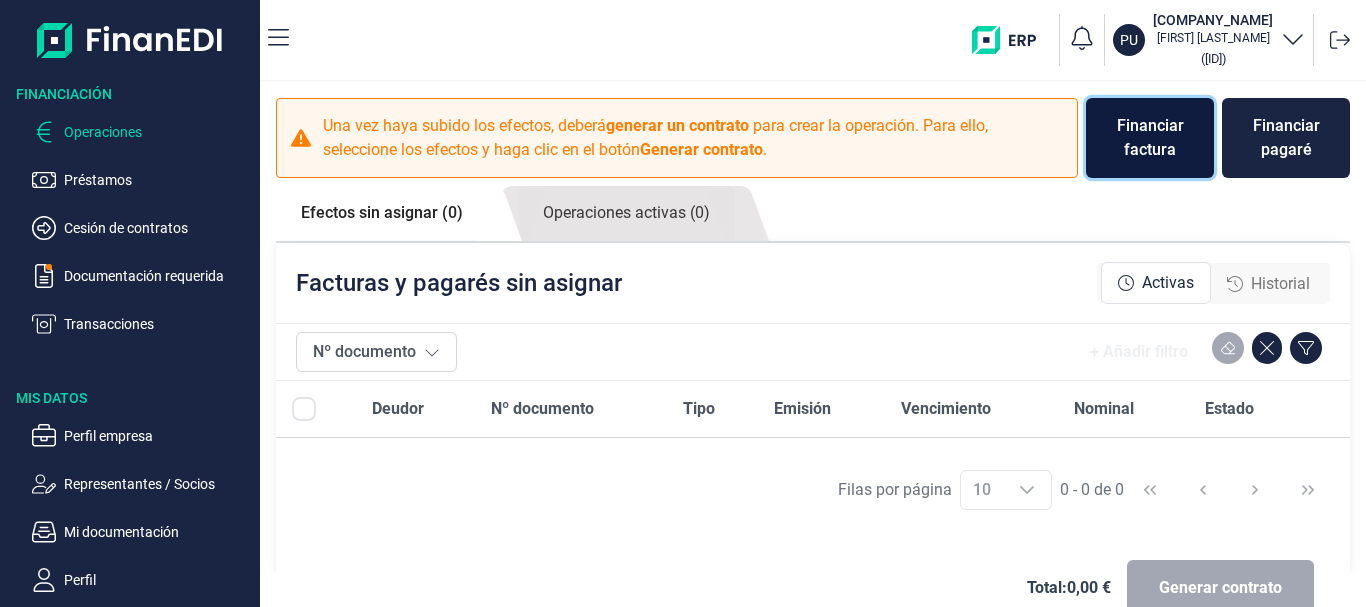 click on "Financiar factura" at bounding box center (1150, 138) 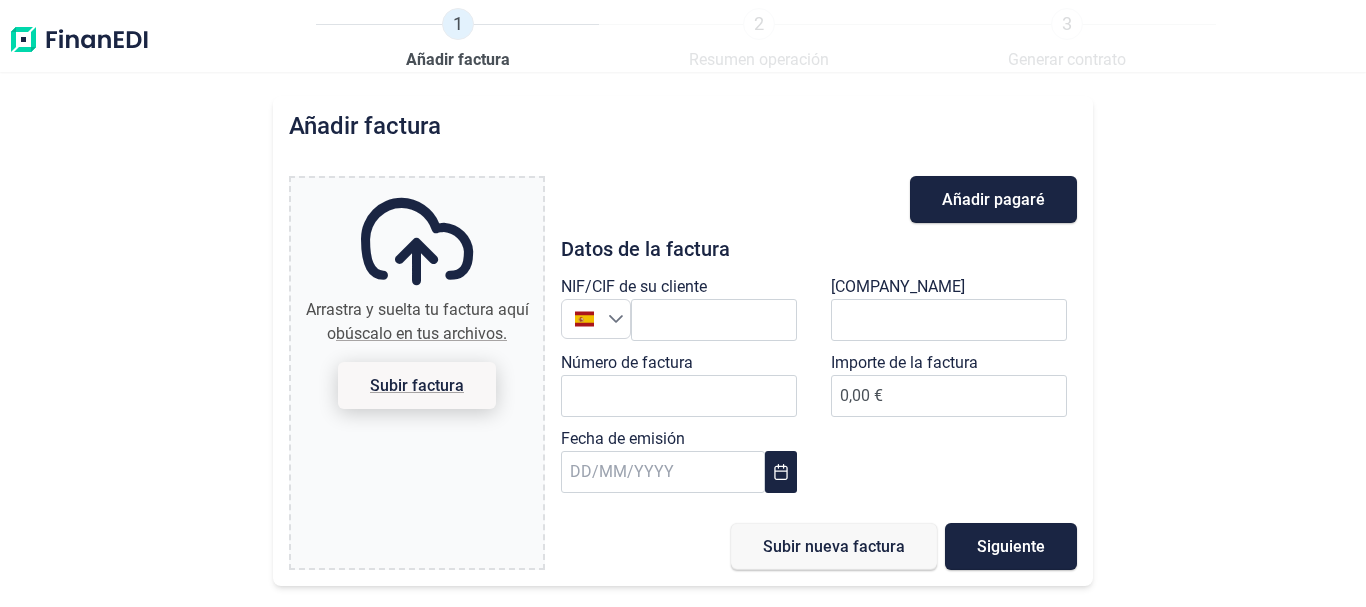 click on "Subir factura" at bounding box center [417, 385] 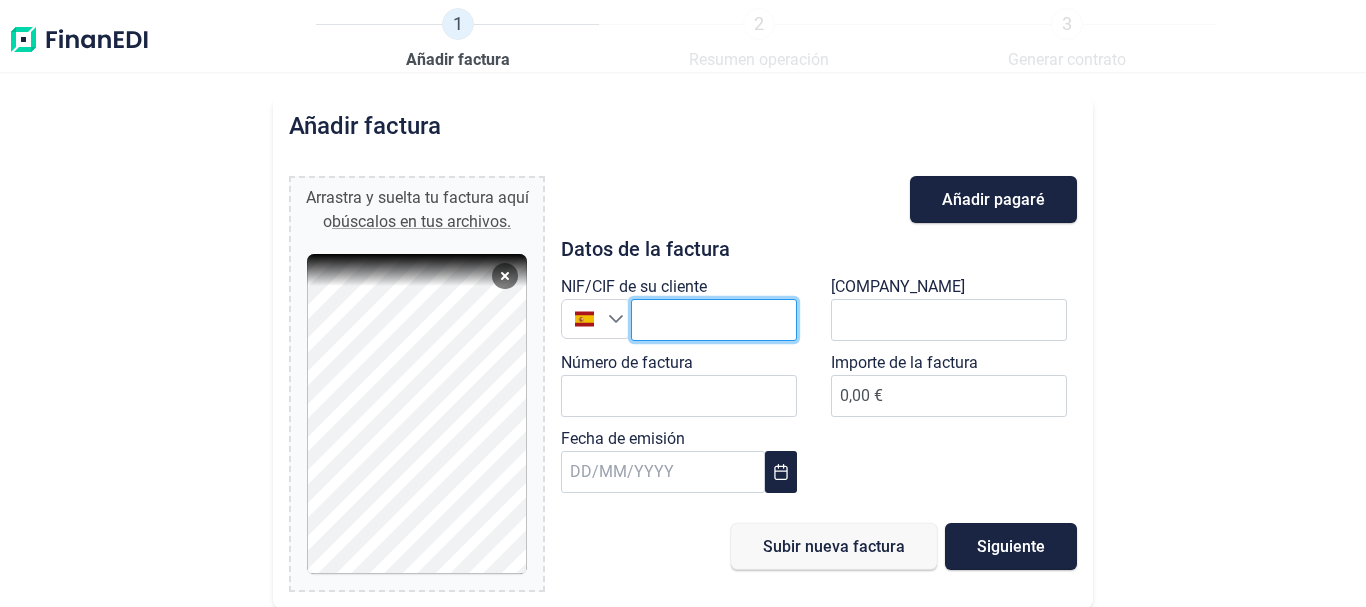 click at bounding box center [714, 320] 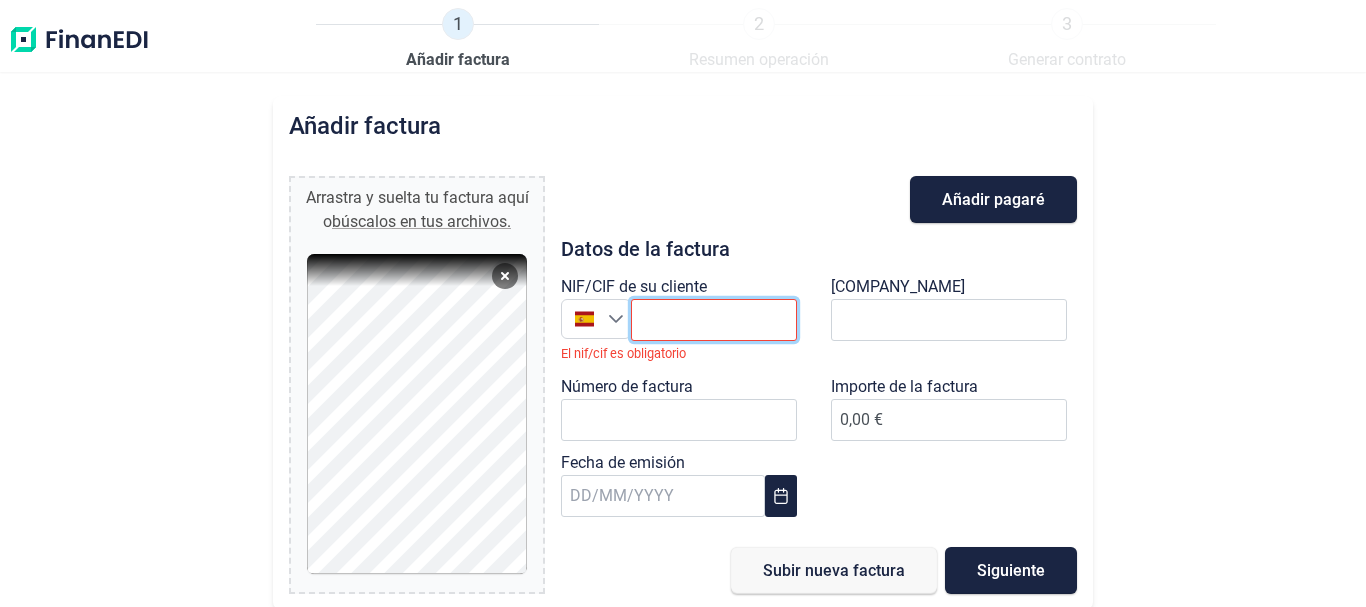 click at bounding box center [714, 320] 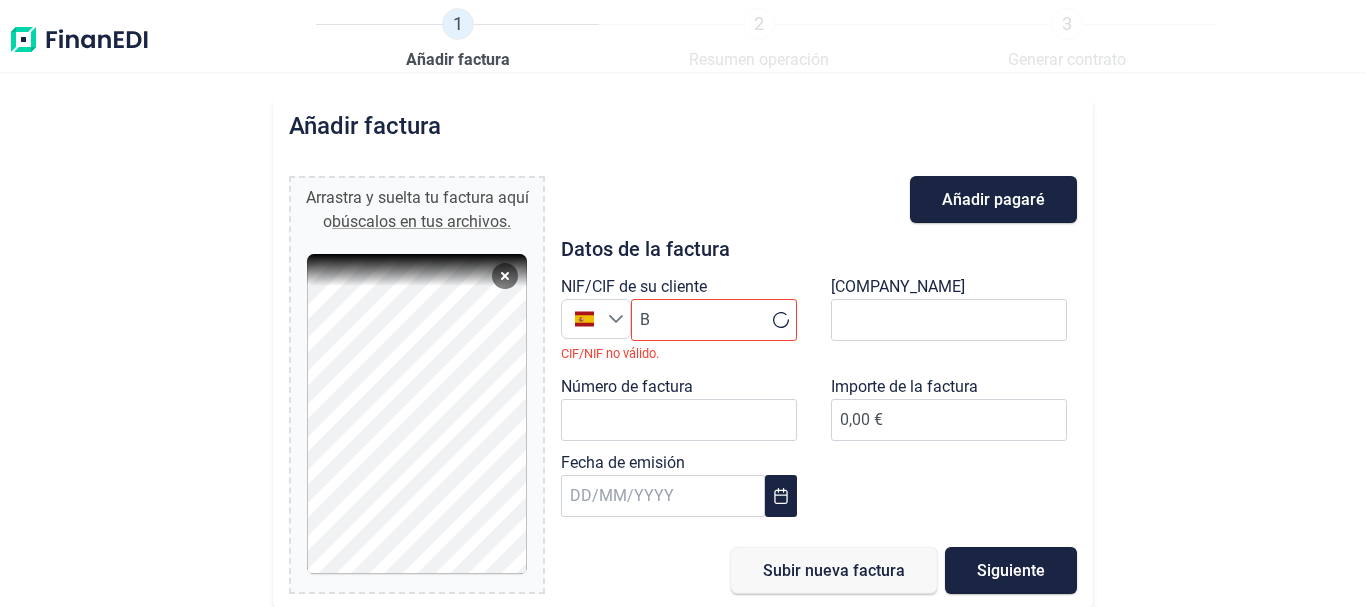 scroll, scrollTop: 0, scrollLeft: 0, axis: both 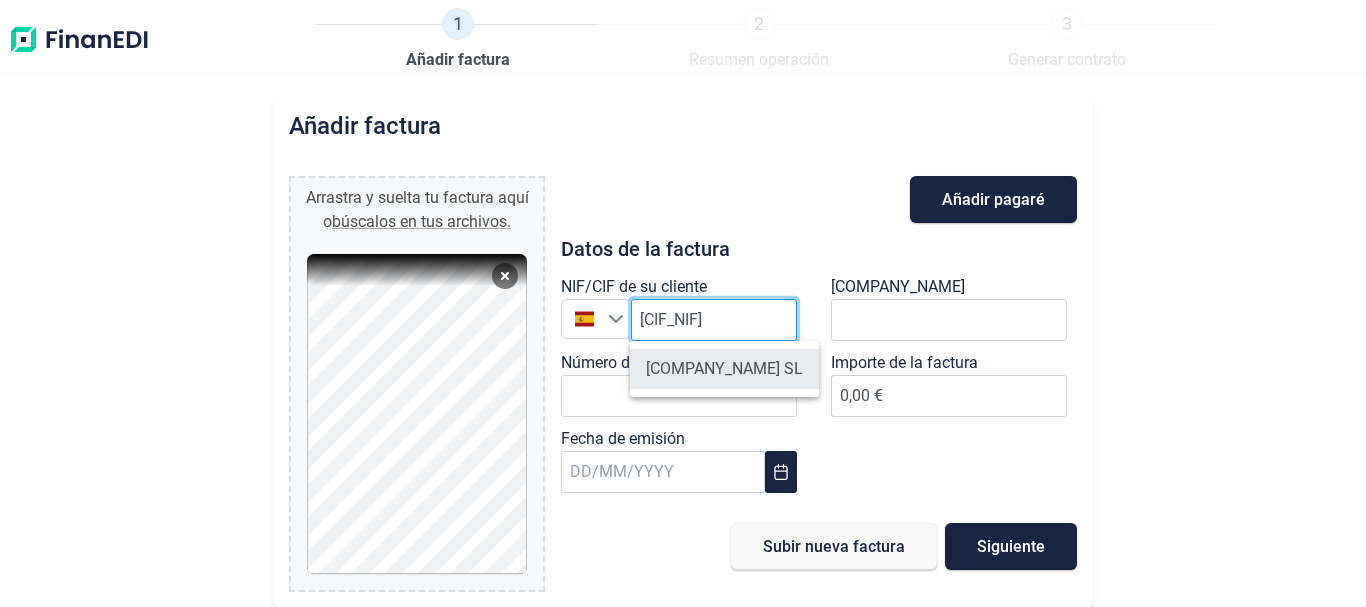 type on "[CIF_NIF]" 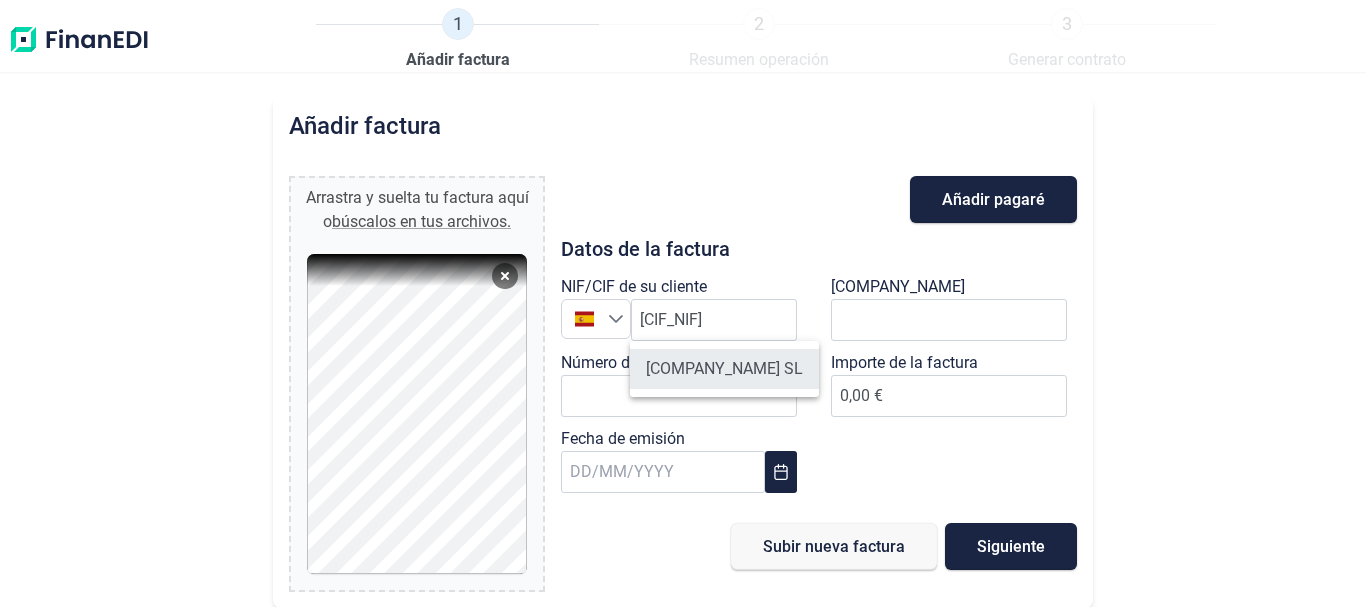 click on "[COMPANY_NAME] SL" at bounding box center [724, 369] 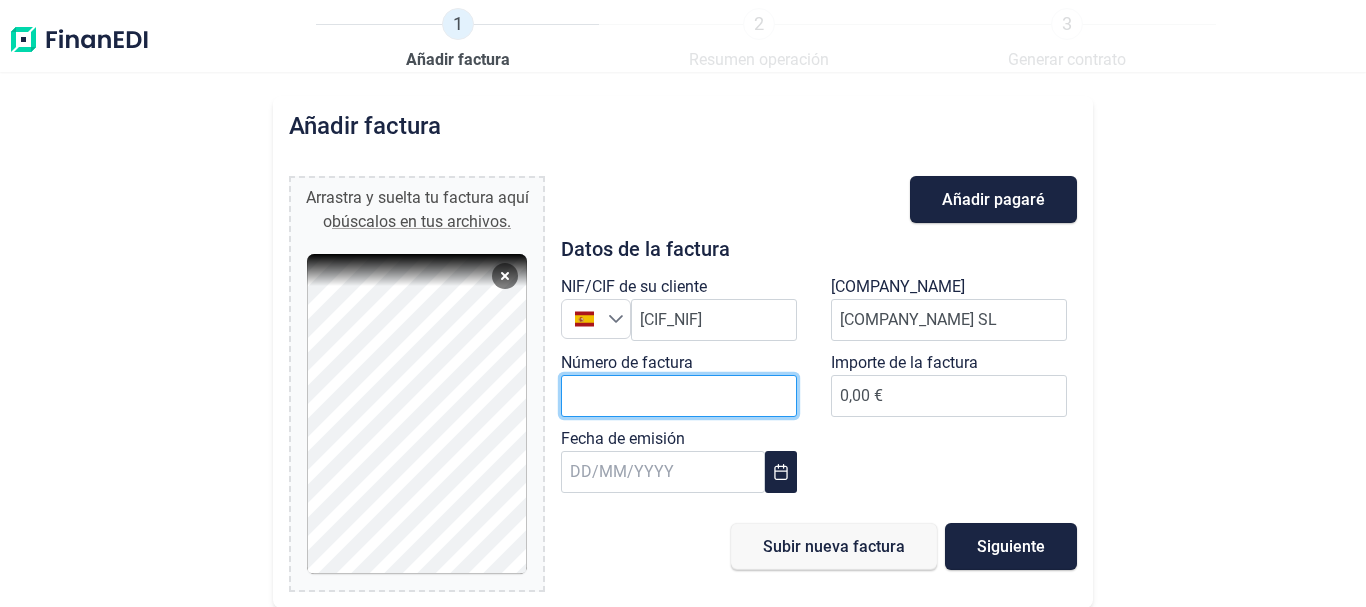click on "Número de factura" at bounding box center [679, 396] 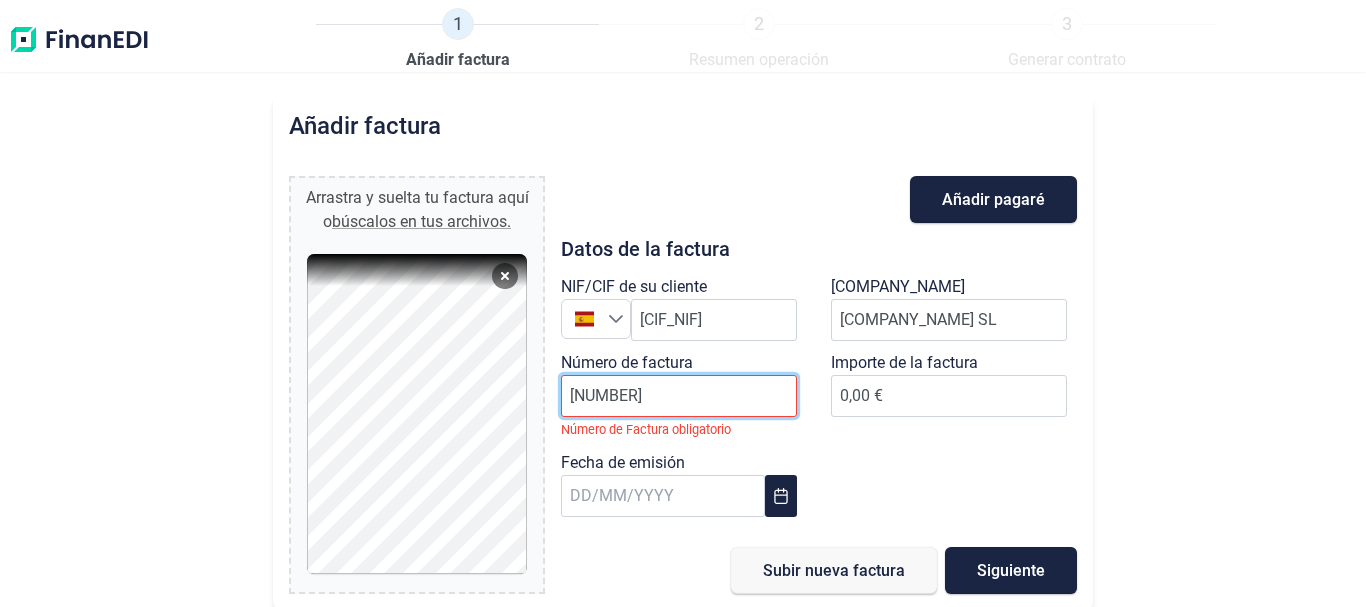 scroll, scrollTop: 3, scrollLeft: 0, axis: vertical 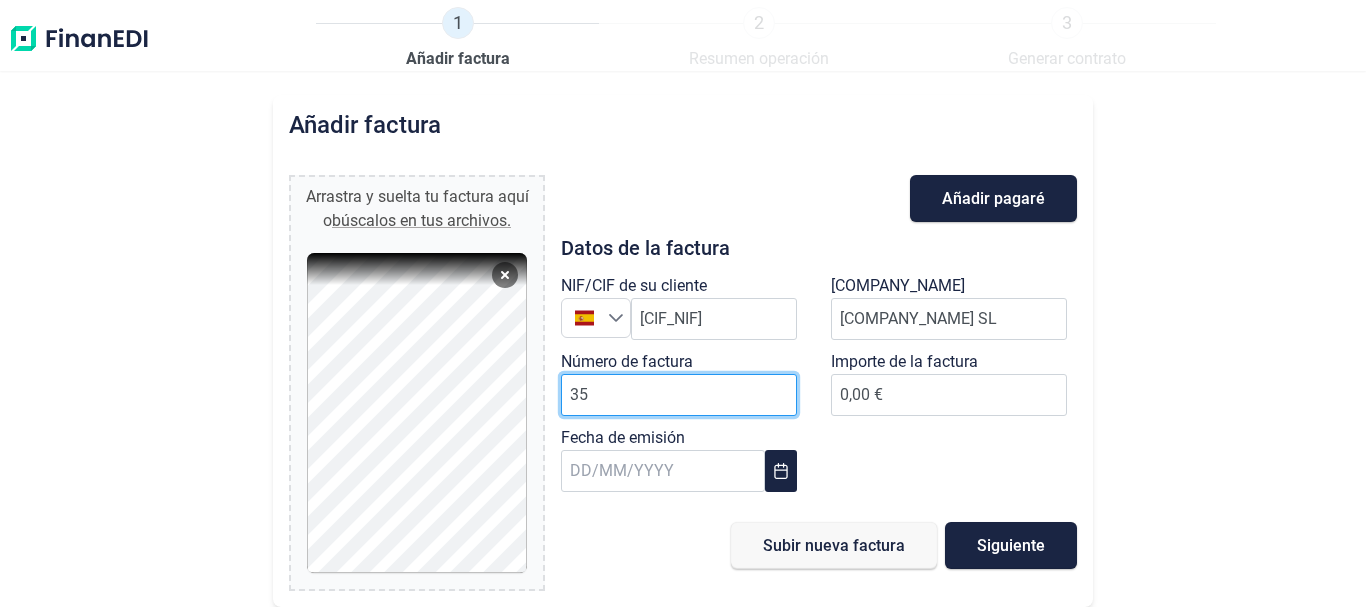 type on "35" 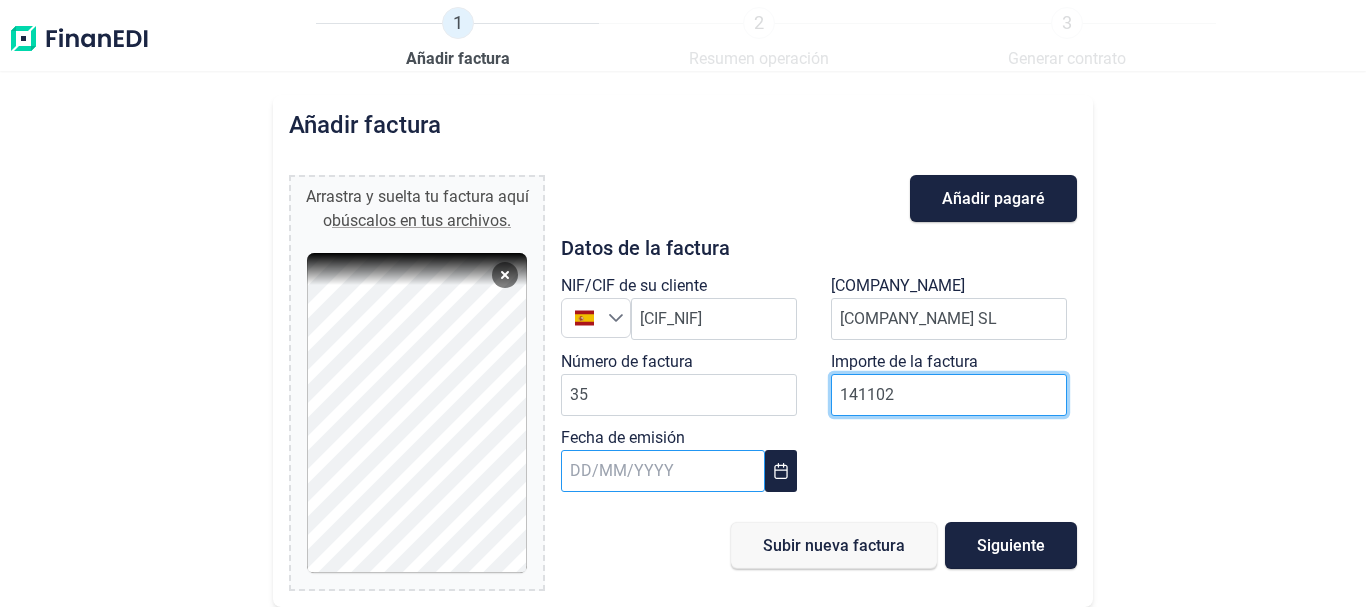 type on "141102" 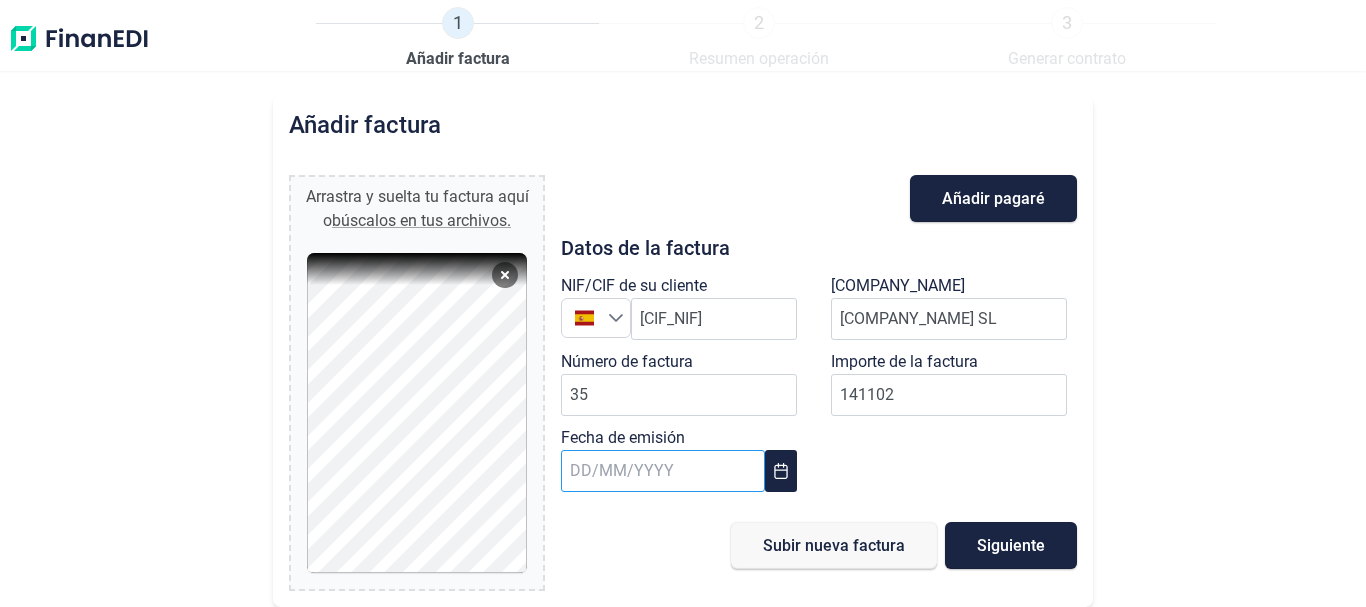 click at bounding box center (663, 471) 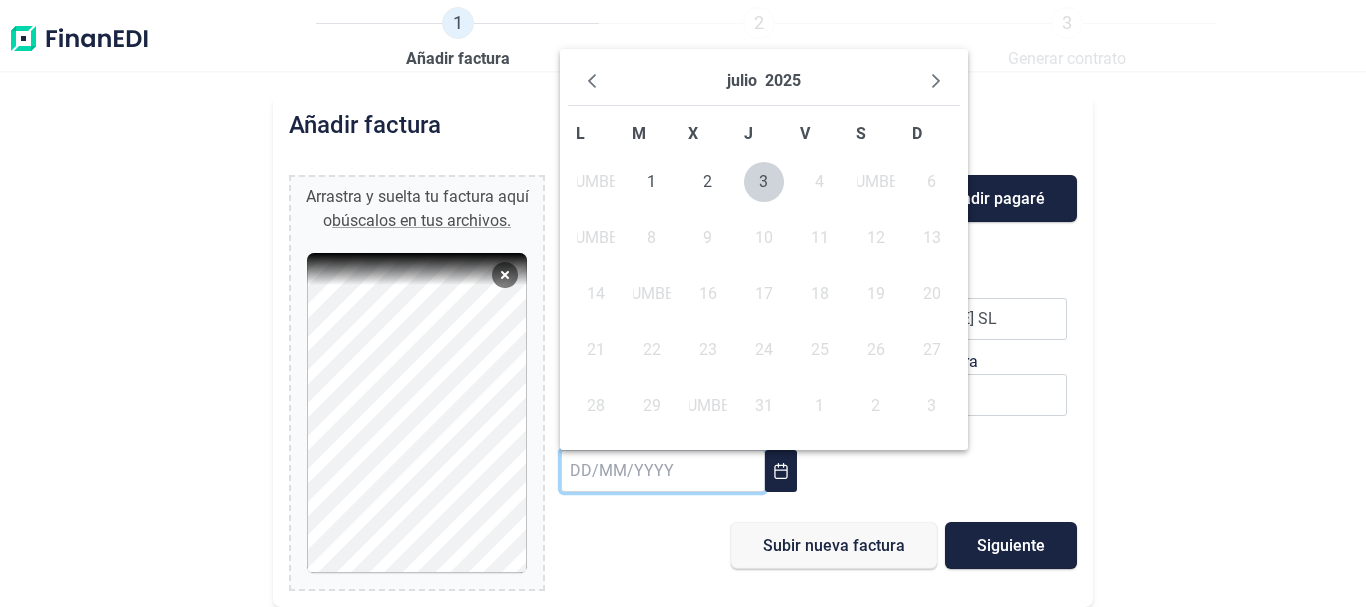 scroll, scrollTop: 0, scrollLeft: 0, axis: both 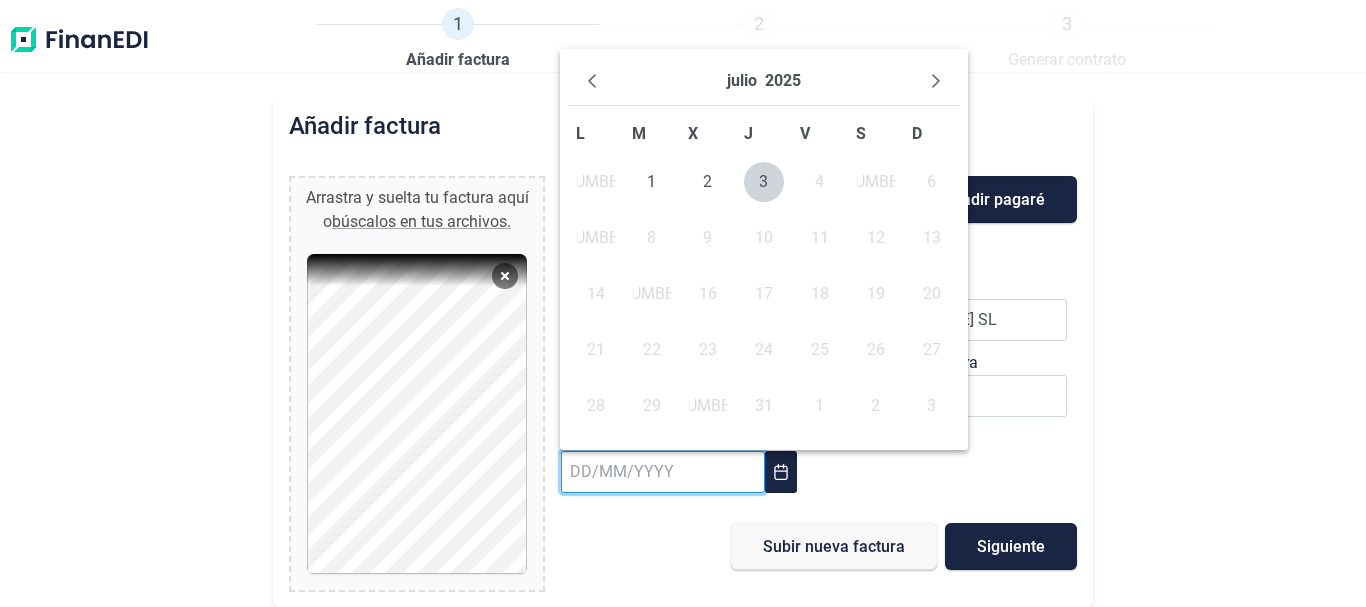 click at bounding box center [663, 472] 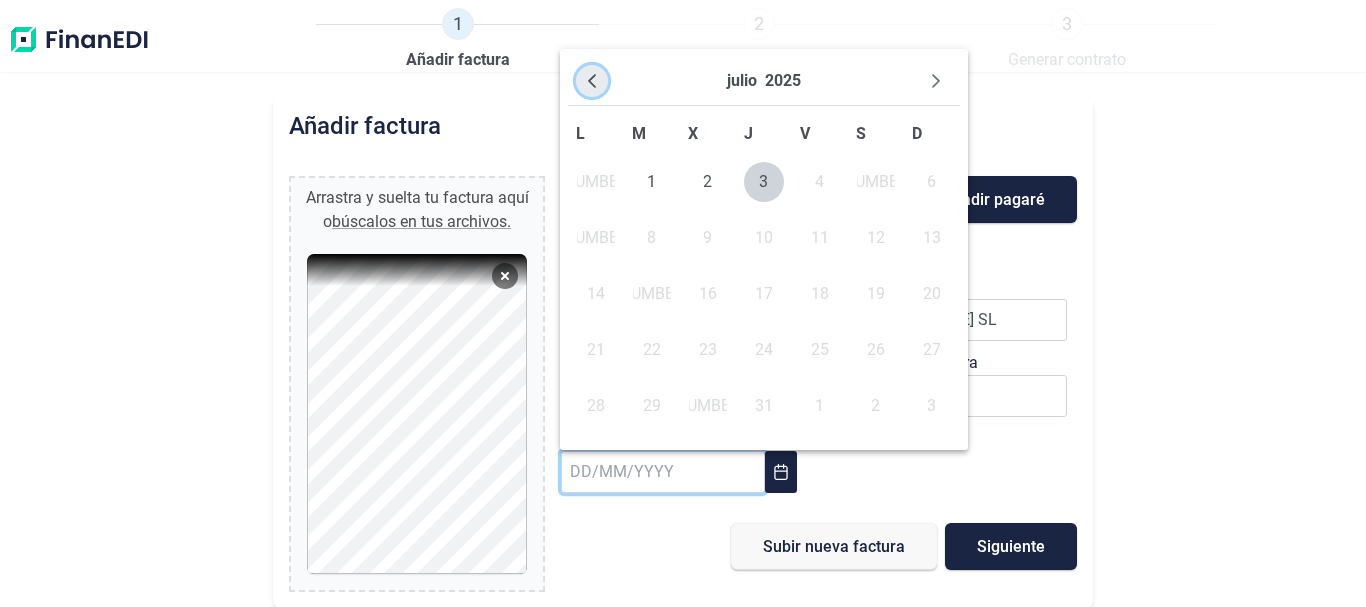 click at bounding box center [592, 81] 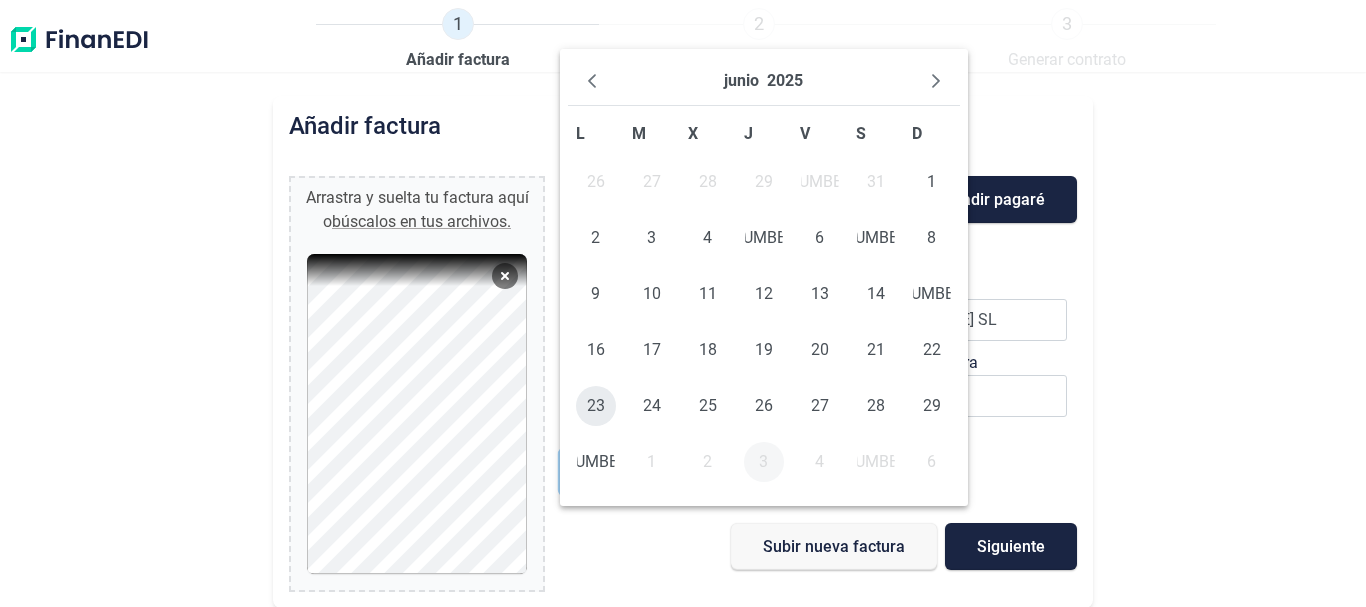 click on "23" at bounding box center [596, 406] 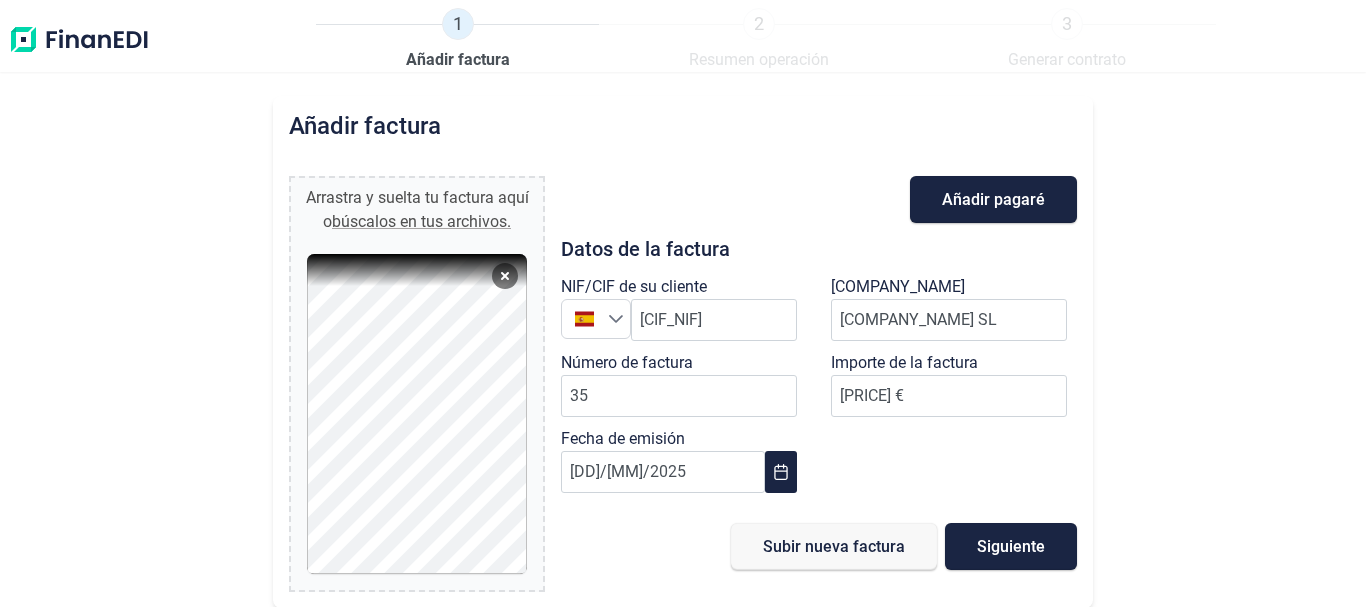scroll, scrollTop: 1, scrollLeft: 0, axis: vertical 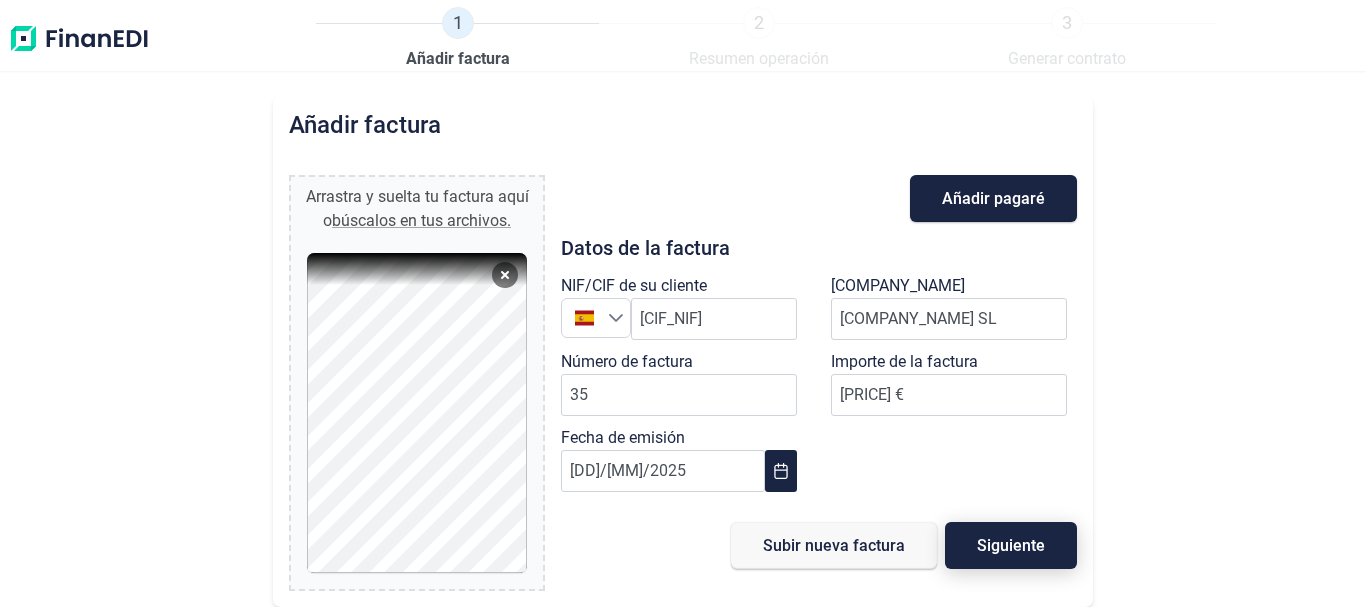 click on "Siguiente" at bounding box center (1011, 545) 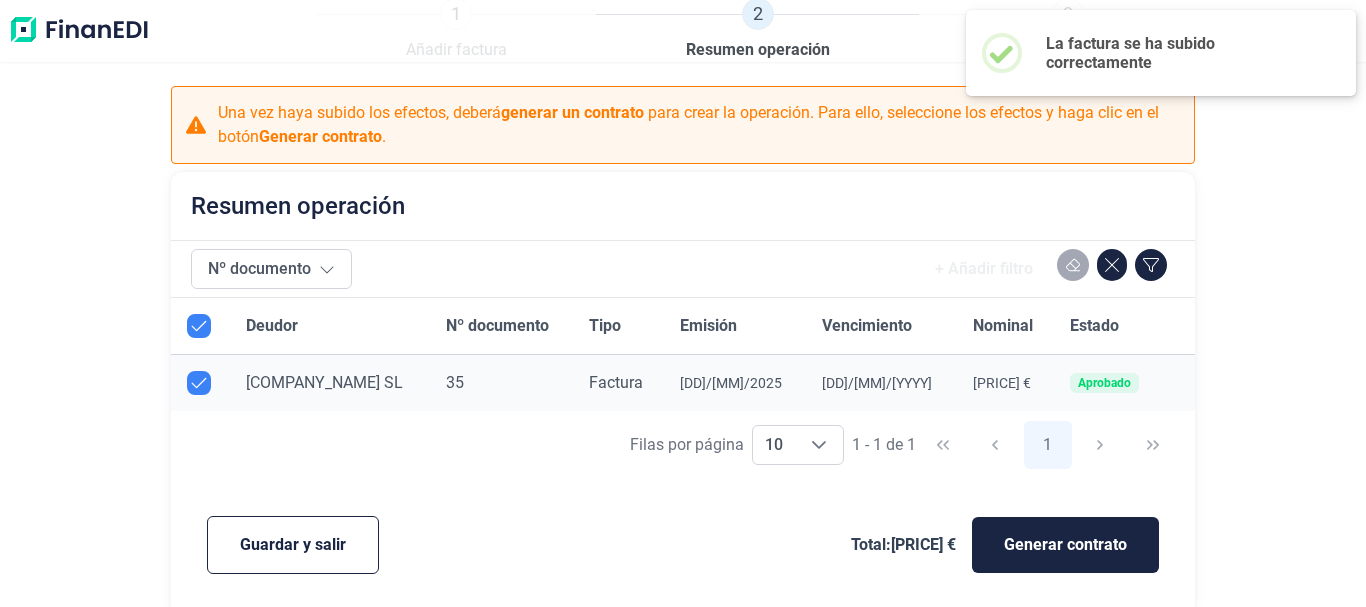 scroll, scrollTop: 13, scrollLeft: 0, axis: vertical 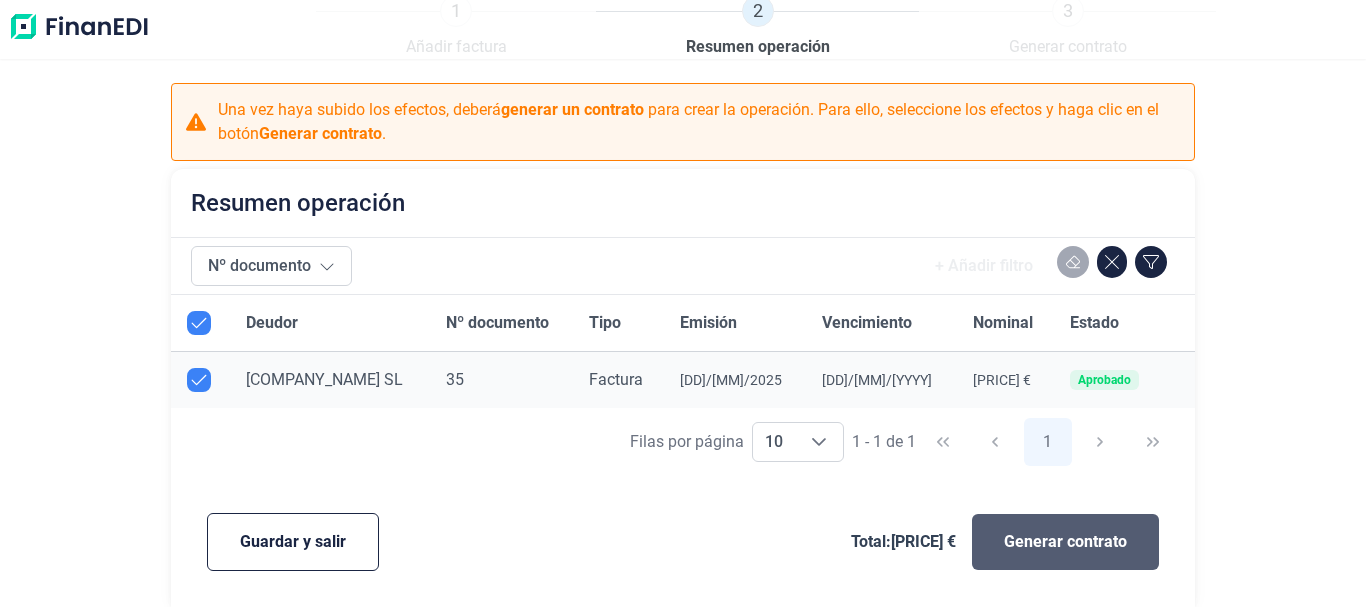 click on "Generar contrato" at bounding box center (1065, 542) 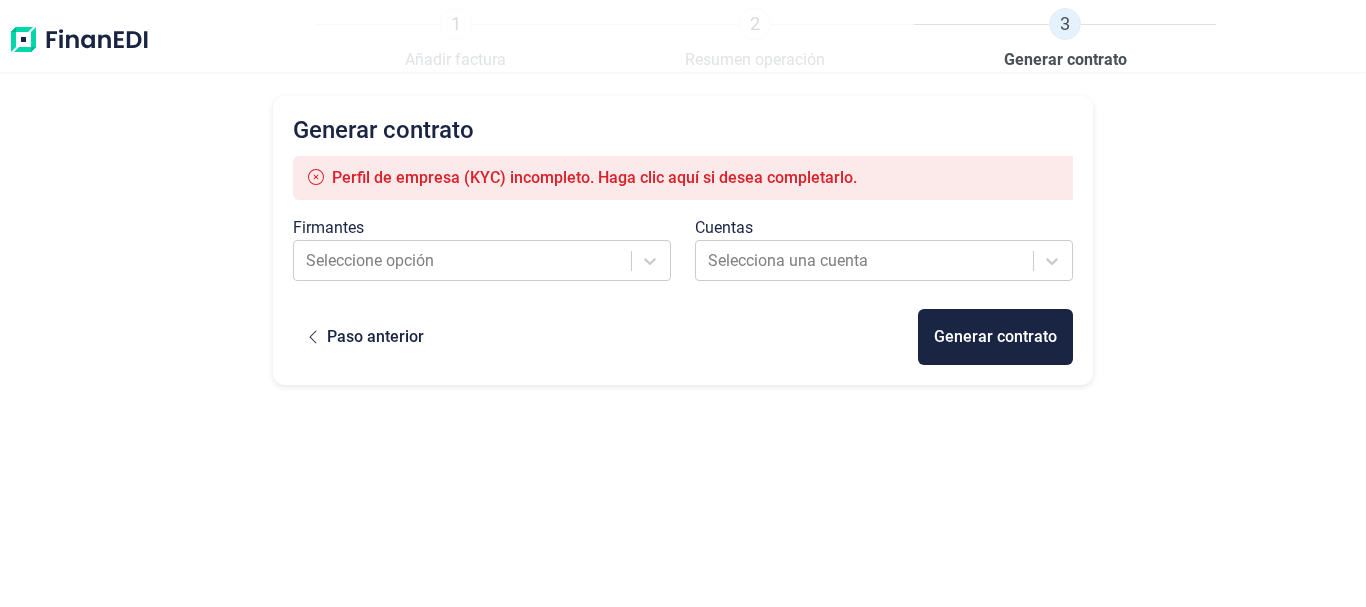 scroll, scrollTop: 0, scrollLeft: 0, axis: both 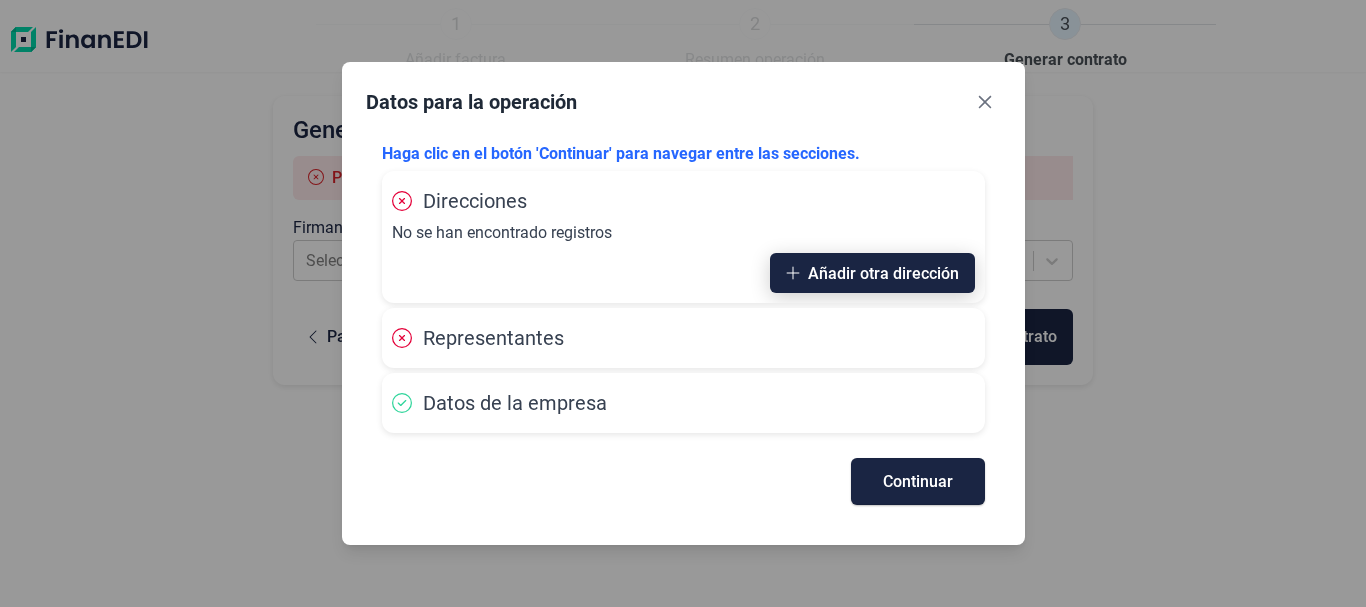 click on "Añadir otra dirección" at bounding box center (872, 273) 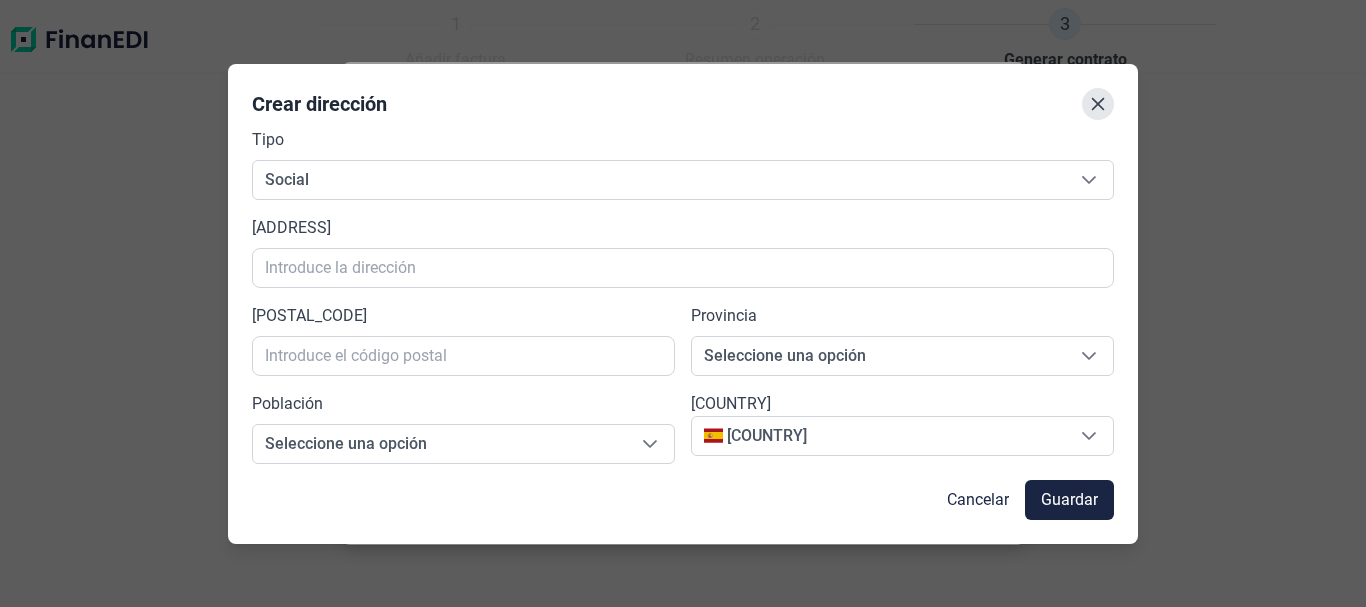 click at bounding box center (1098, 104) 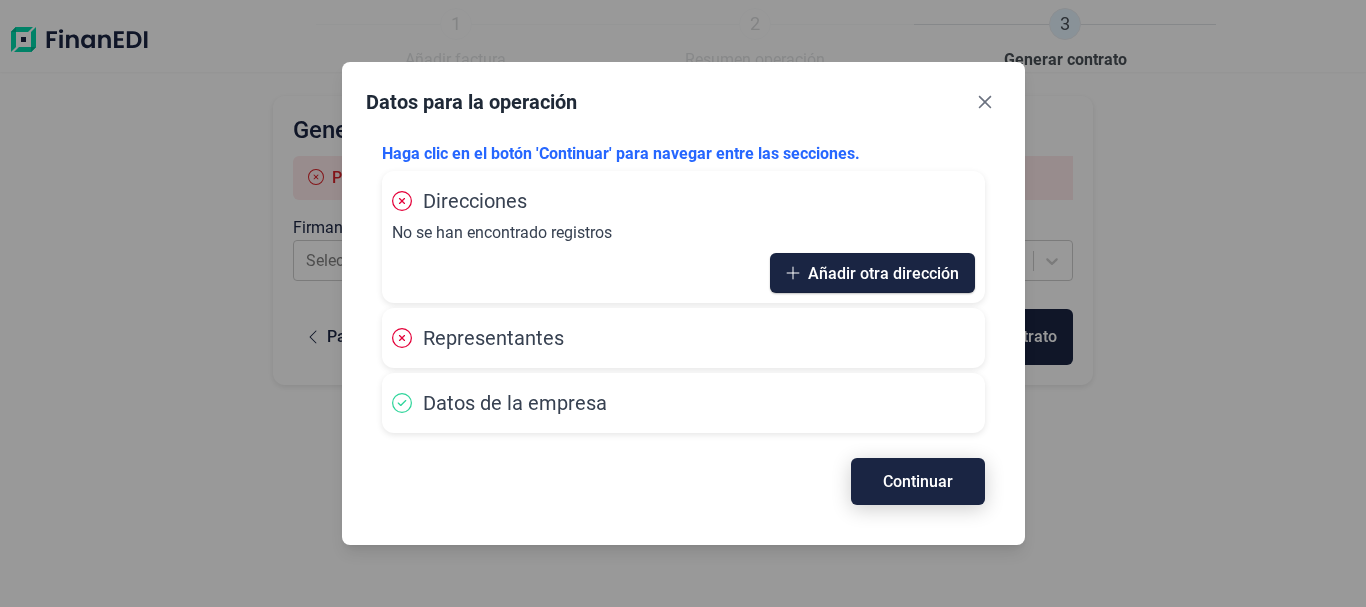 click on "Continuar" at bounding box center (918, 481) 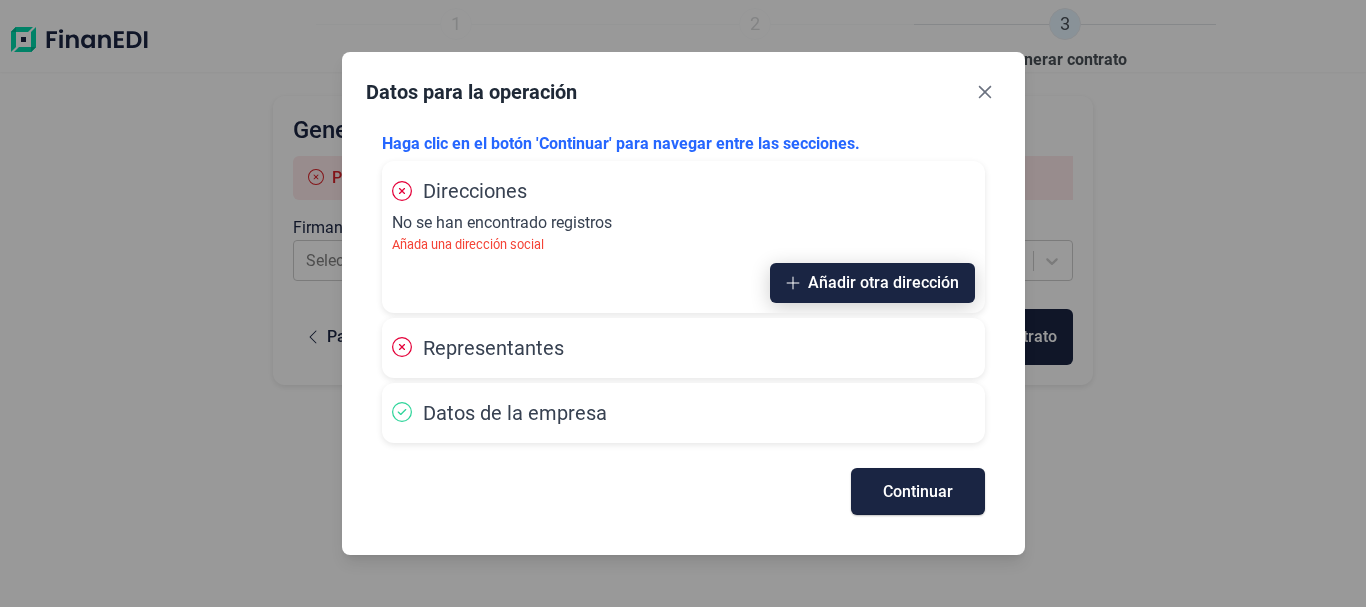 click on "Añadir otra dirección" at bounding box center [872, 283] 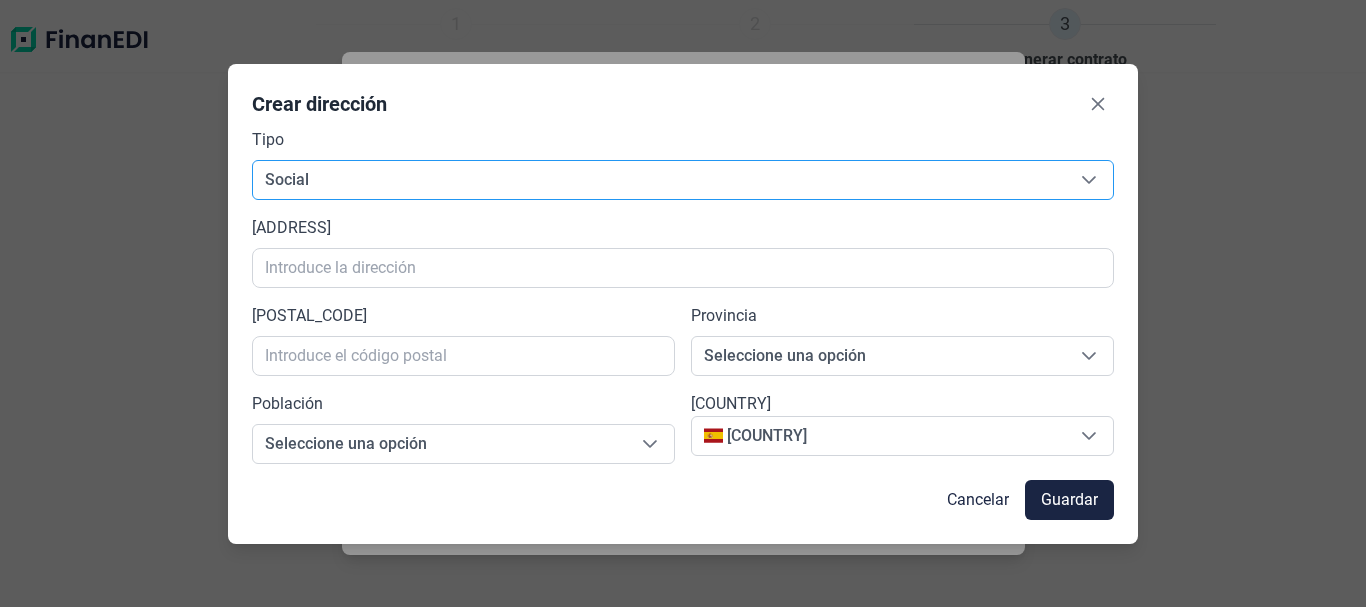 click at bounding box center [1089, 180] 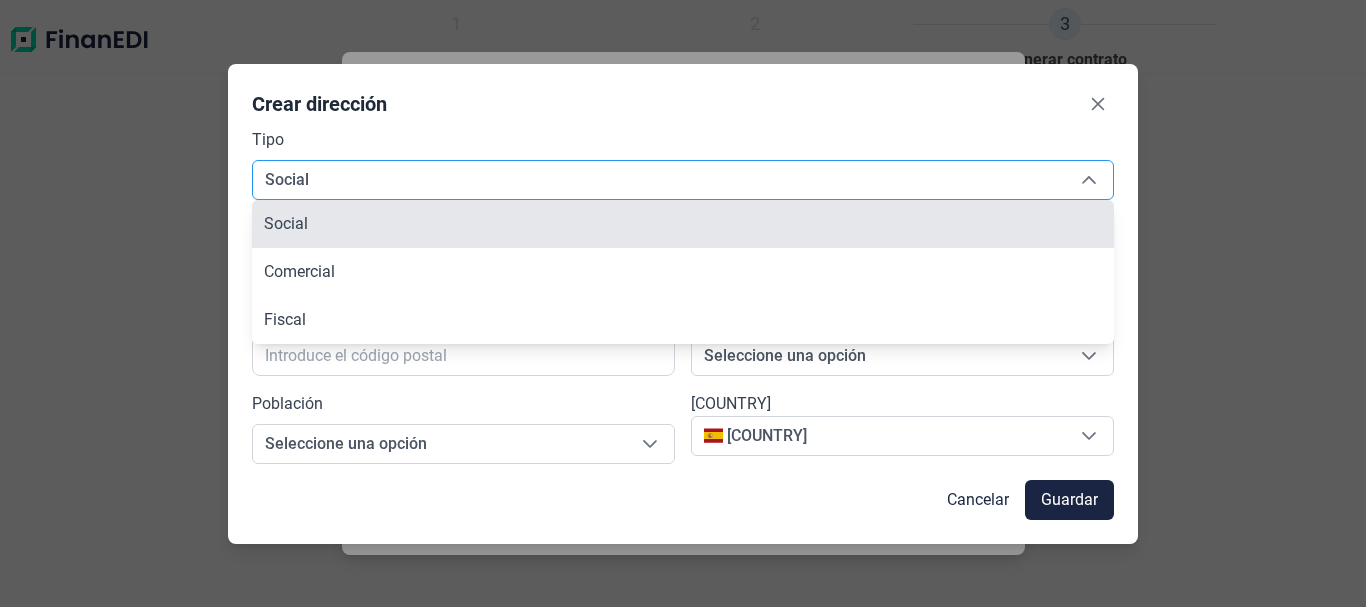 click on "Social" at bounding box center [683, 224] 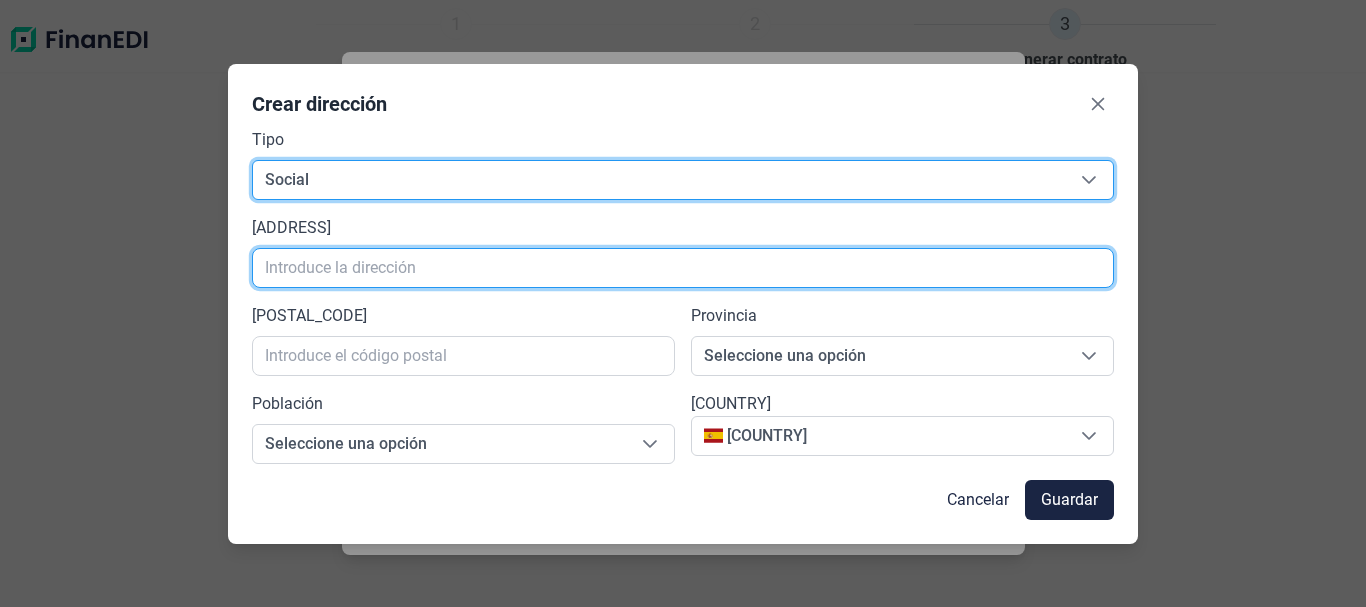 click at bounding box center (683, 268) 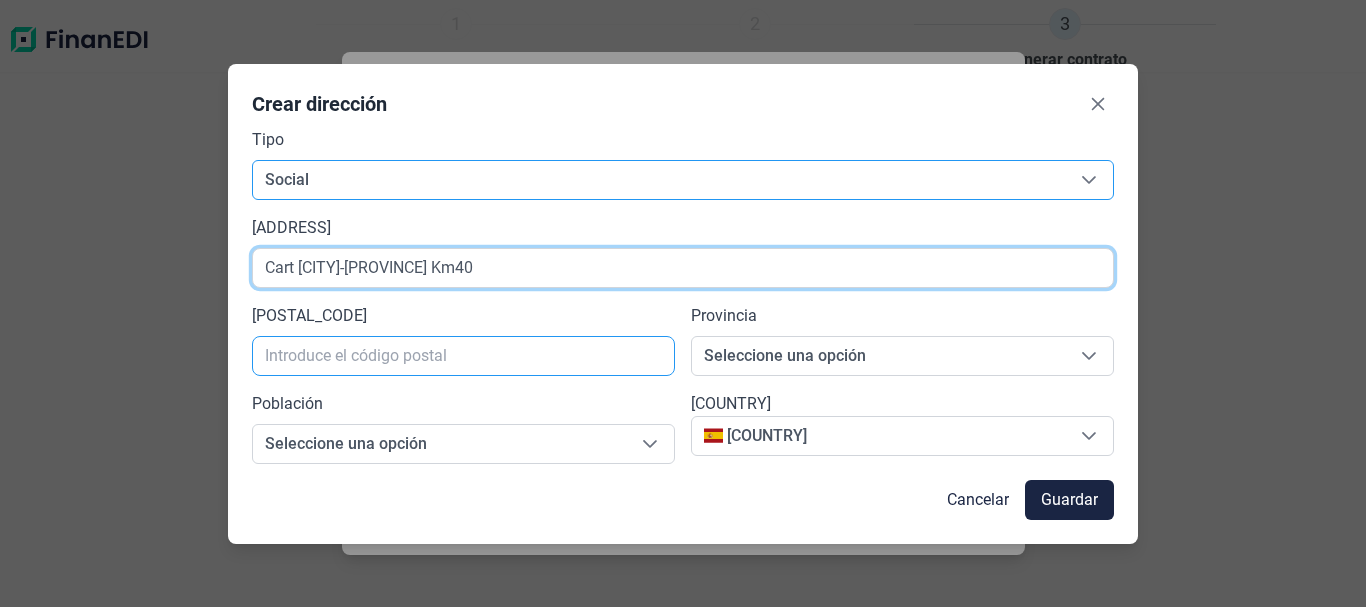 type on "Cart [CITY]-[PROVINCE] Km40" 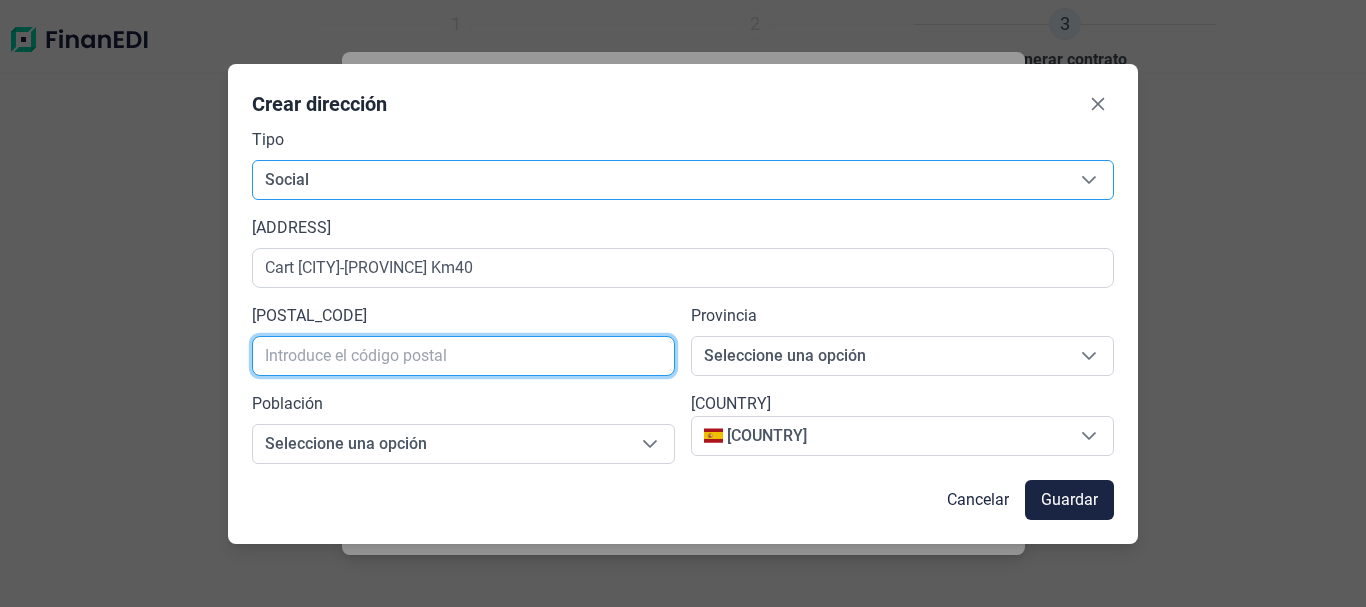 click at bounding box center (463, 356) 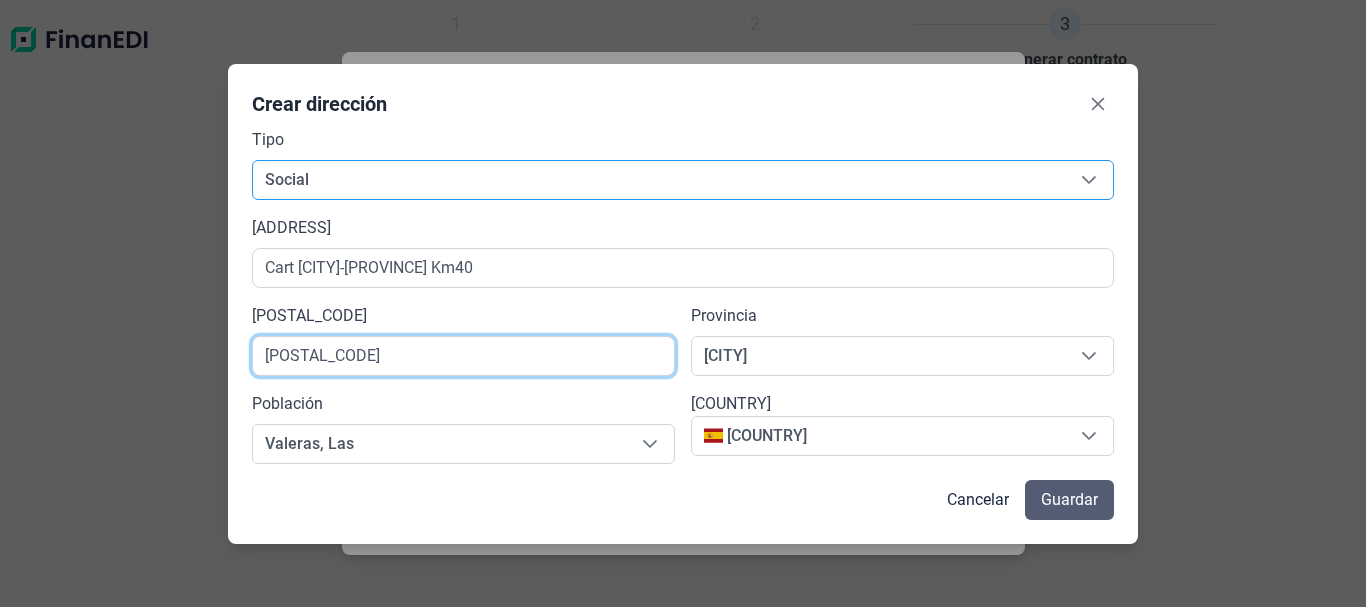 type on "[POSTAL_CODE]" 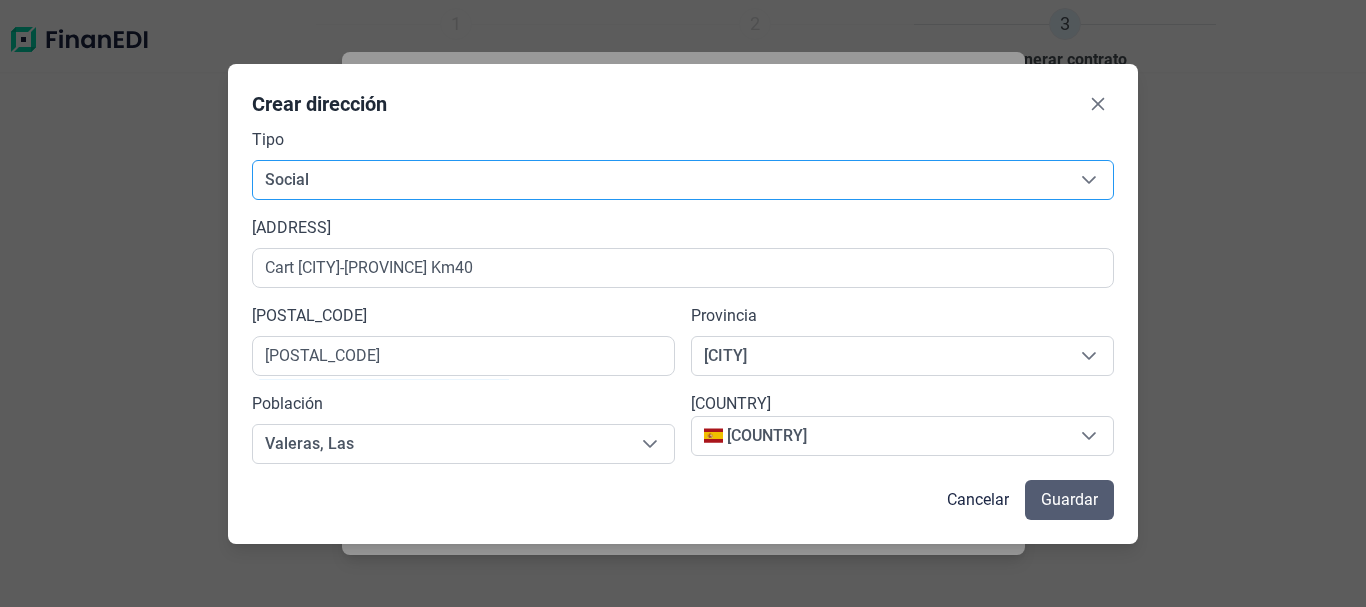click on "Guardar" at bounding box center [1069, 500] 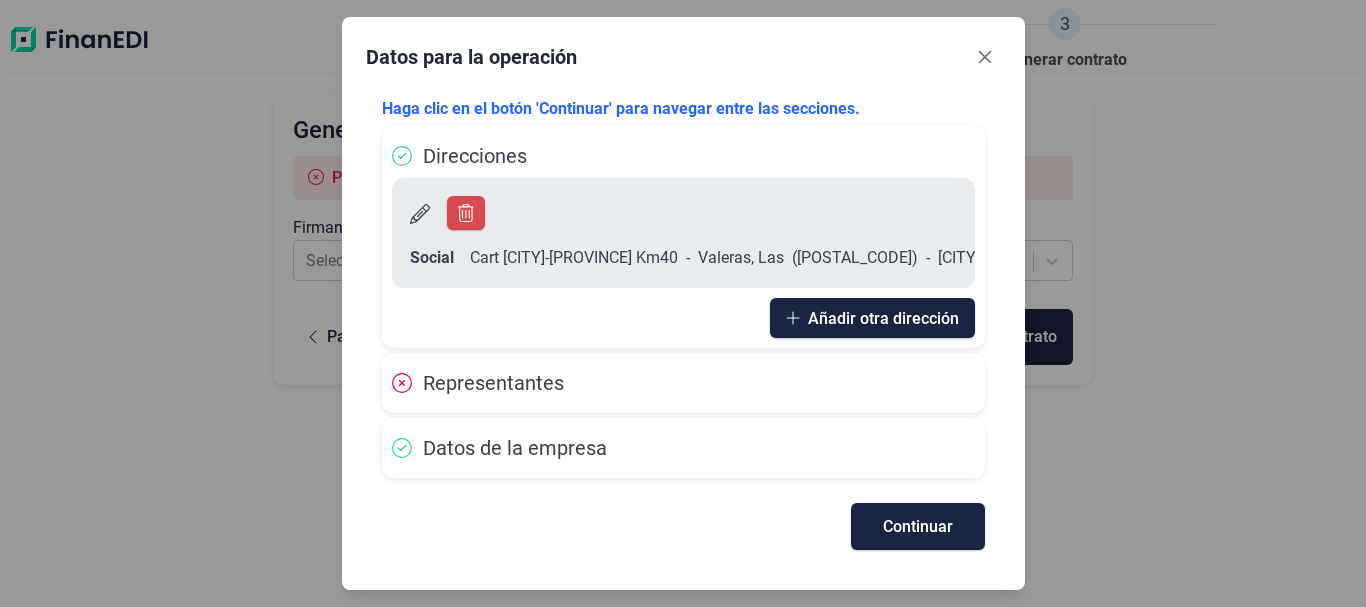 drag, startPoint x: 843, startPoint y: 322, endPoint x: 527, endPoint y: 389, distance: 323.02478 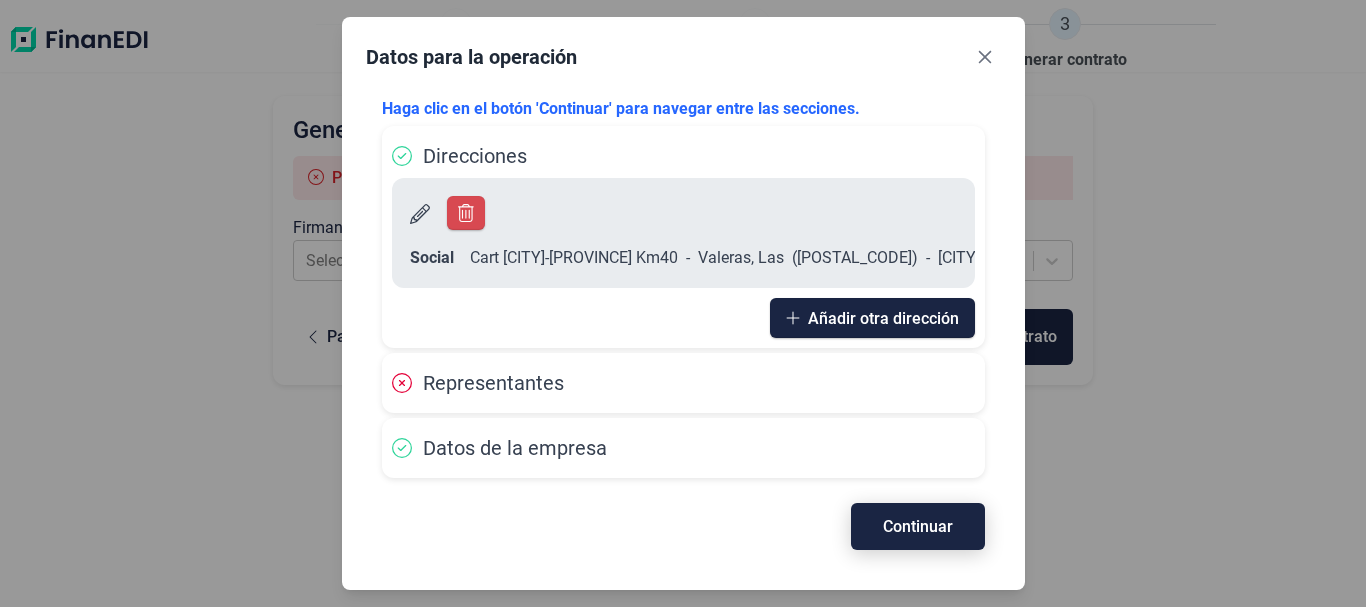 click on "Continuar" at bounding box center (918, 526) 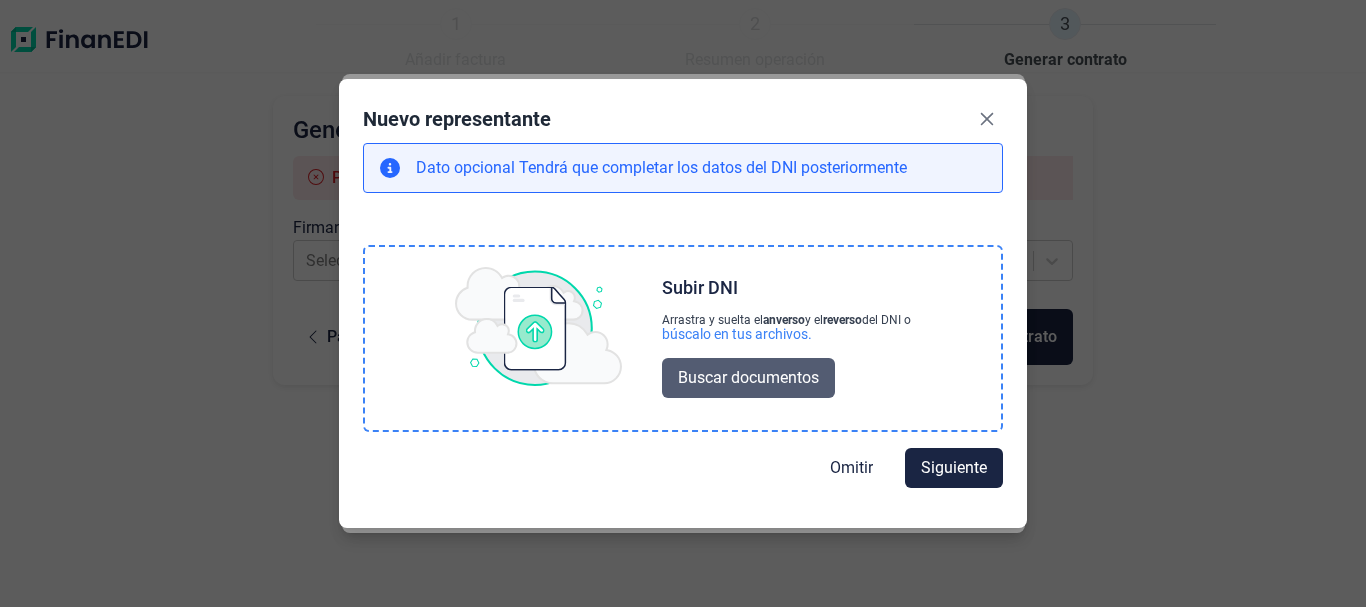 click on "Buscar documentos" at bounding box center [748, 378] 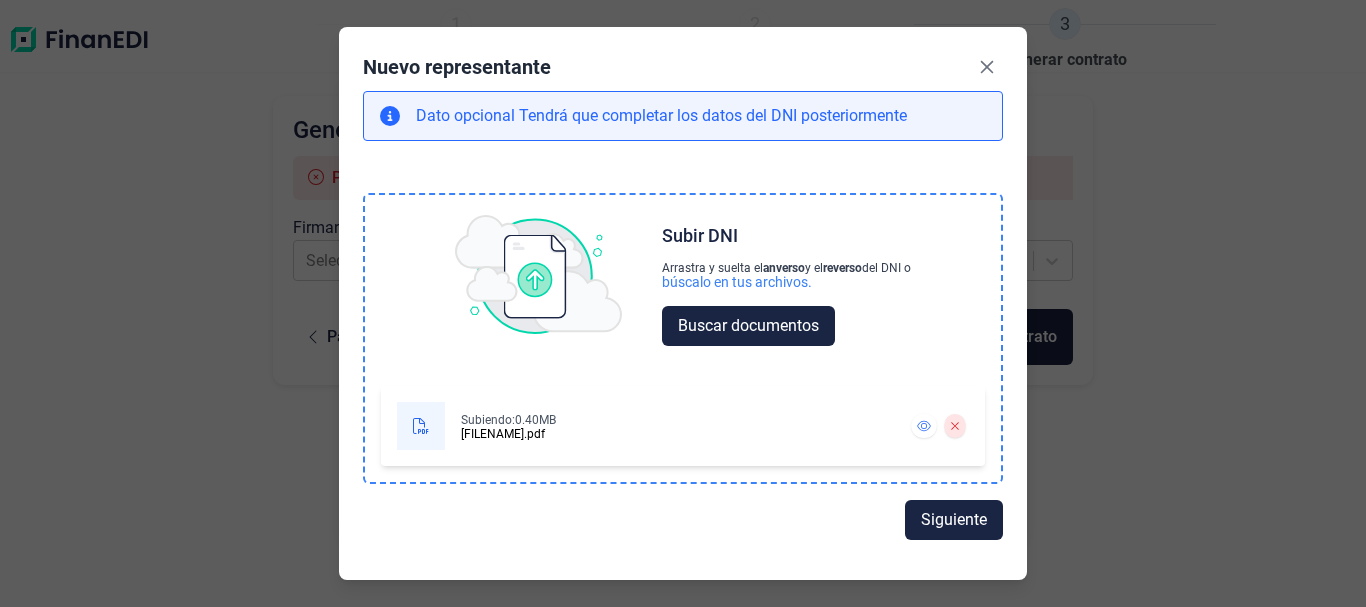 click on "Subiendo:  0.40MB" at bounding box center [508, 420] 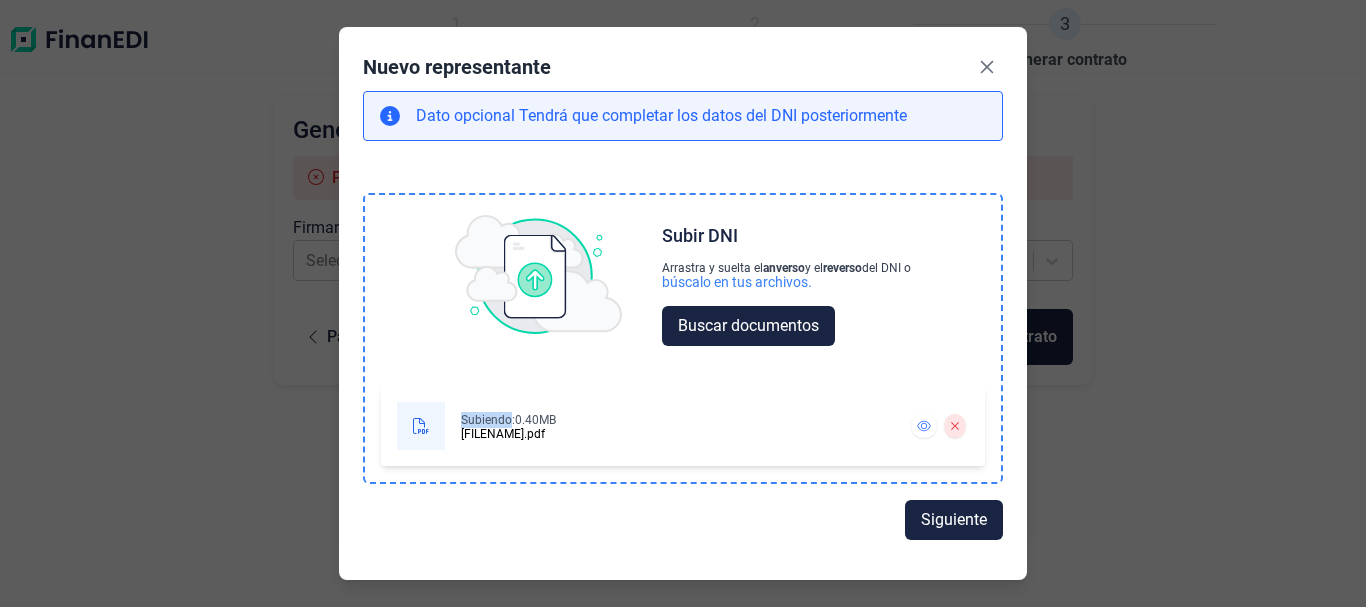 click on "Subiendo:  0.40MB" at bounding box center [508, 420] 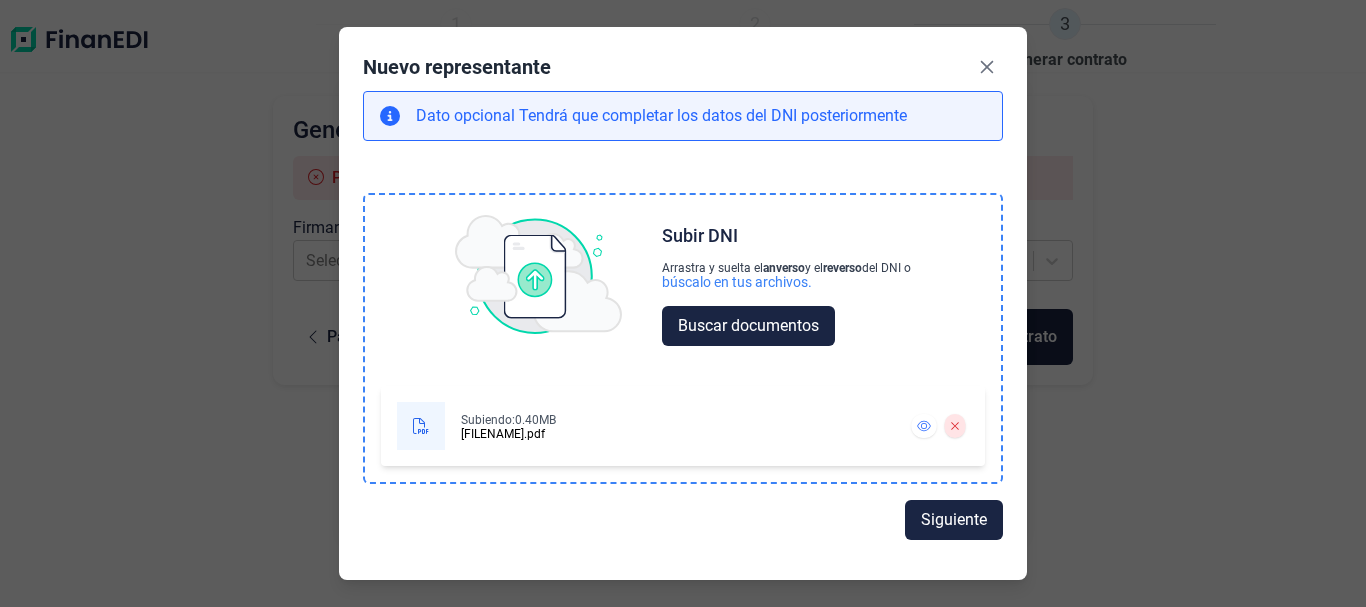 click at bounding box center [421, 426] 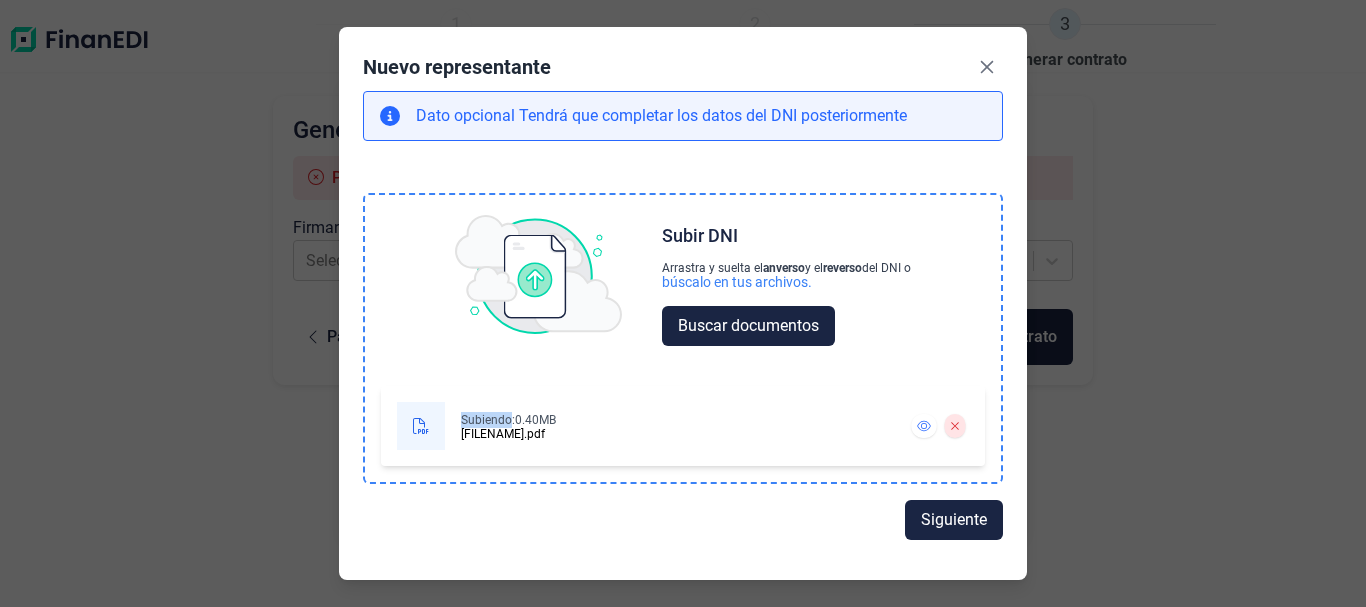 click at bounding box center (421, 426) 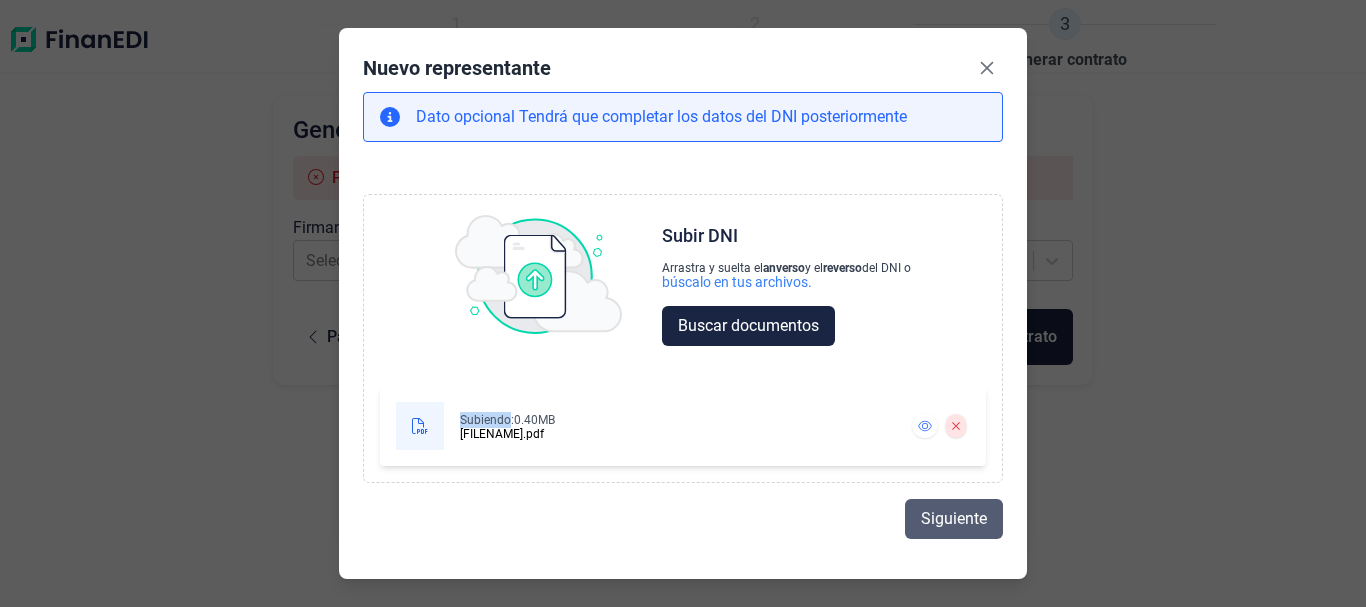 click on "Siguiente" at bounding box center (954, 519) 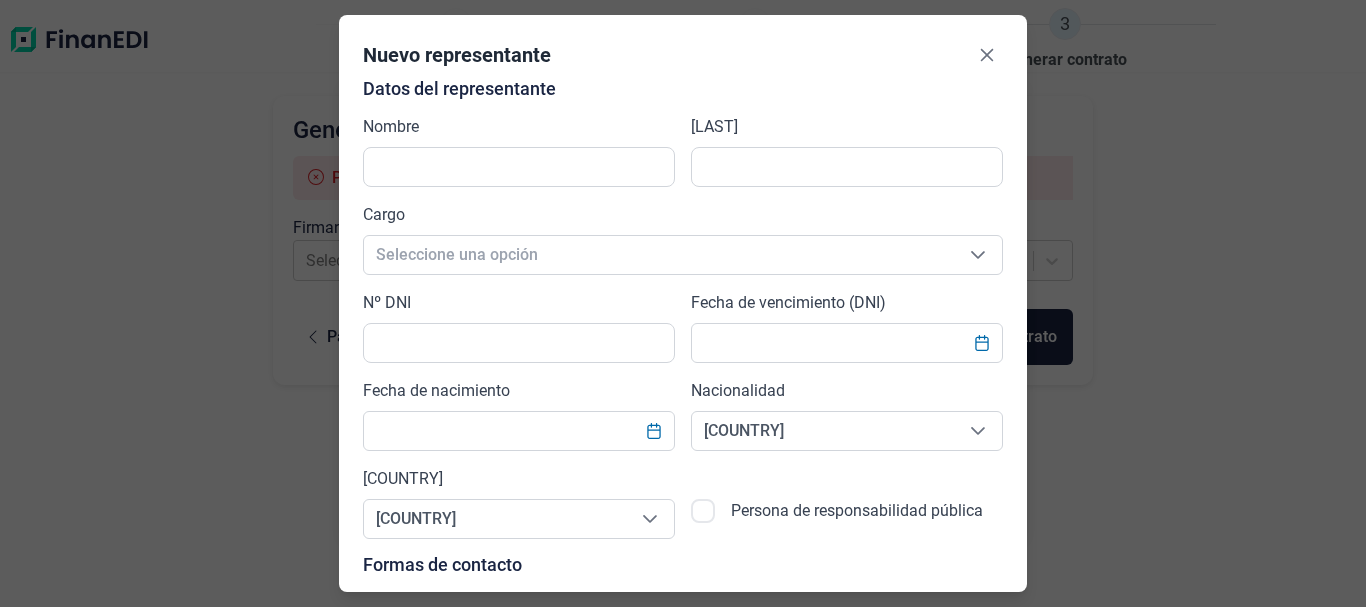 click on "Datos del representante Nombre Apellidos Cargo Seleccione una opción Seleccione una opción Nº DNI Fecha de vencimiento (DNI)   Fecha de nacimiento   Nacionalidad España España España País de residencia España España España Persona de responsabilidad pública Formas de contacto Email Teléfono móvil Internacional Afganistán Albania Alemania Andorra Angola Anguila Antigua y Barbuda Arabia Saudita Argelia Argentina Armenia Aruba Australia Austria Azerbaiyán Bahamas Bangladés Barbados Baréin Bélgica Belice Benín Bermudas Bielorrusia Bolivia Bosnia y Herzegovina Botsuana Brasil Brunéi Bulgaria Burkina Faso Burundi Bután Cabo Verde Camboya Camerún Canadá Caribe Neerlandés Chad Chile China Chipre Colombia Comoras Congo Congo Corea del Norte Corea del Sur Costa de Marfil Costa Rica Croacia Cuba Curaçao Dinamarca Dominica Ecuador Egipto El Salvador Emiratos Árabes Unidos Eritrea Eslovaquia Eslovenia España Estados Unidos Estonia Etiopía Federación Rusa Fiji Filipinas Finlandia Francia Guam" at bounding box center [683, 371] 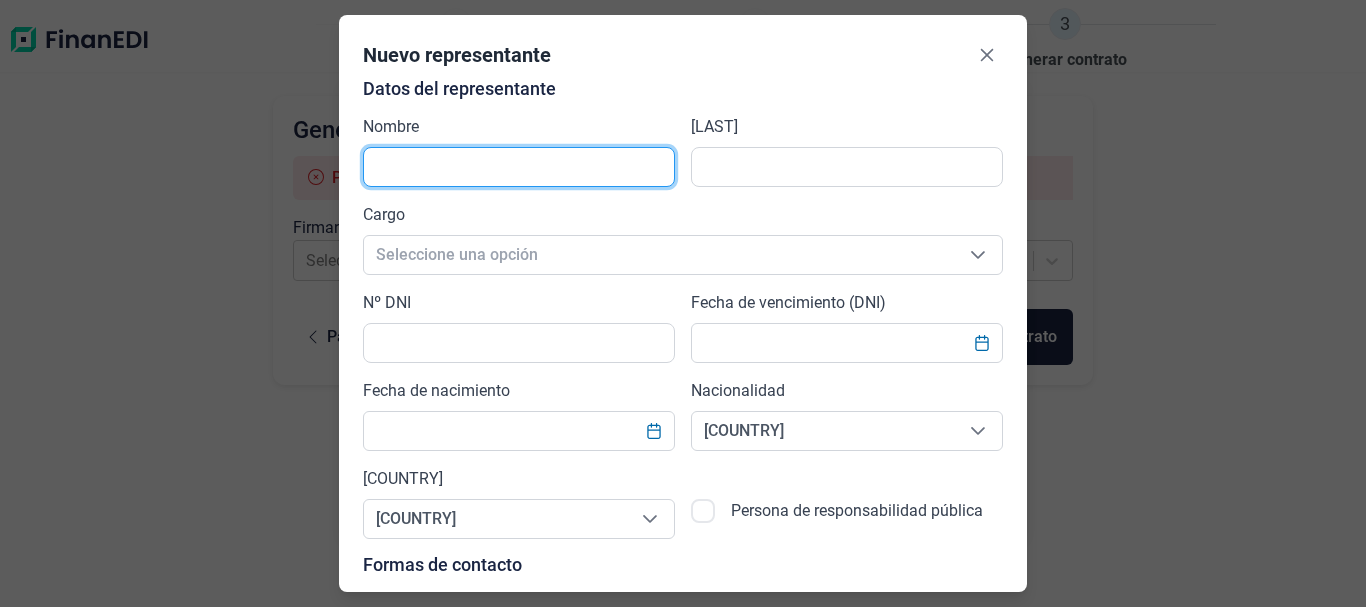 click at bounding box center (519, 167) 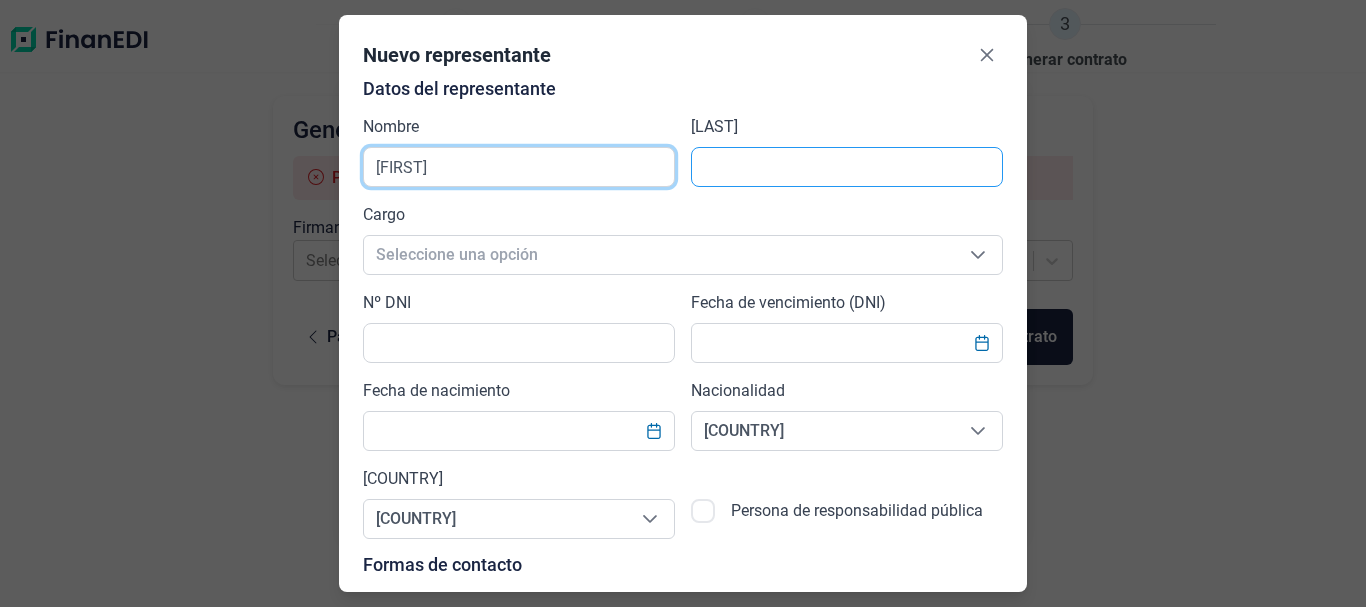 type on "[FIRST]" 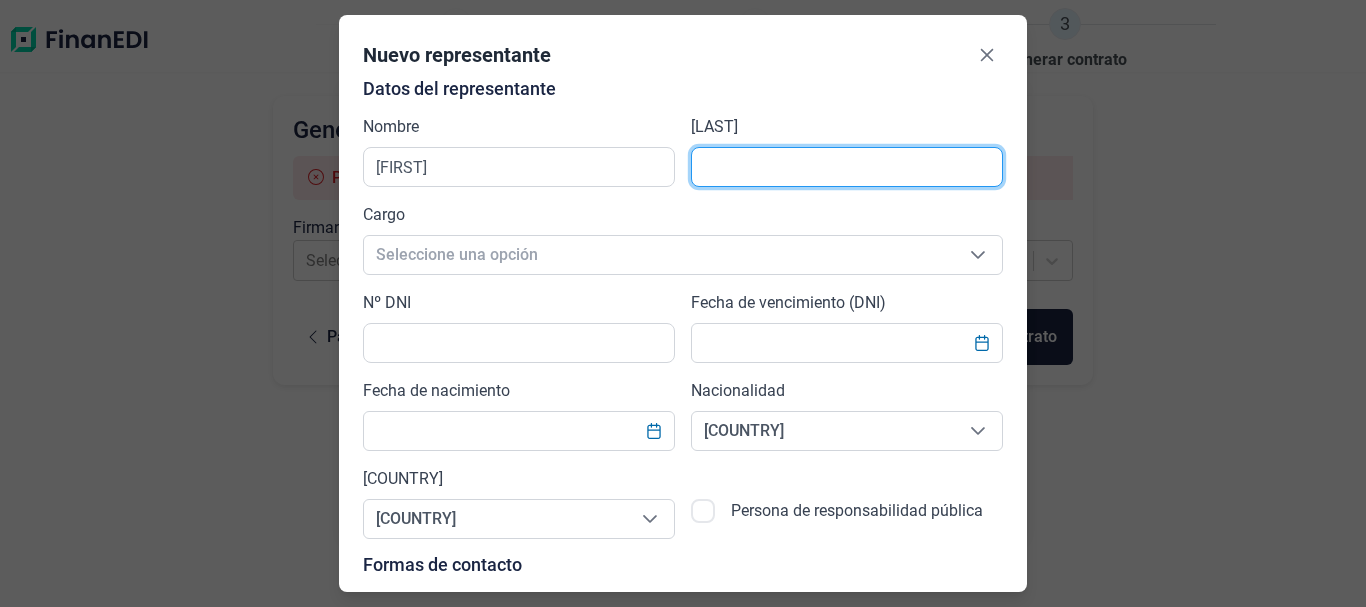 click at bounding box center [847, 167] 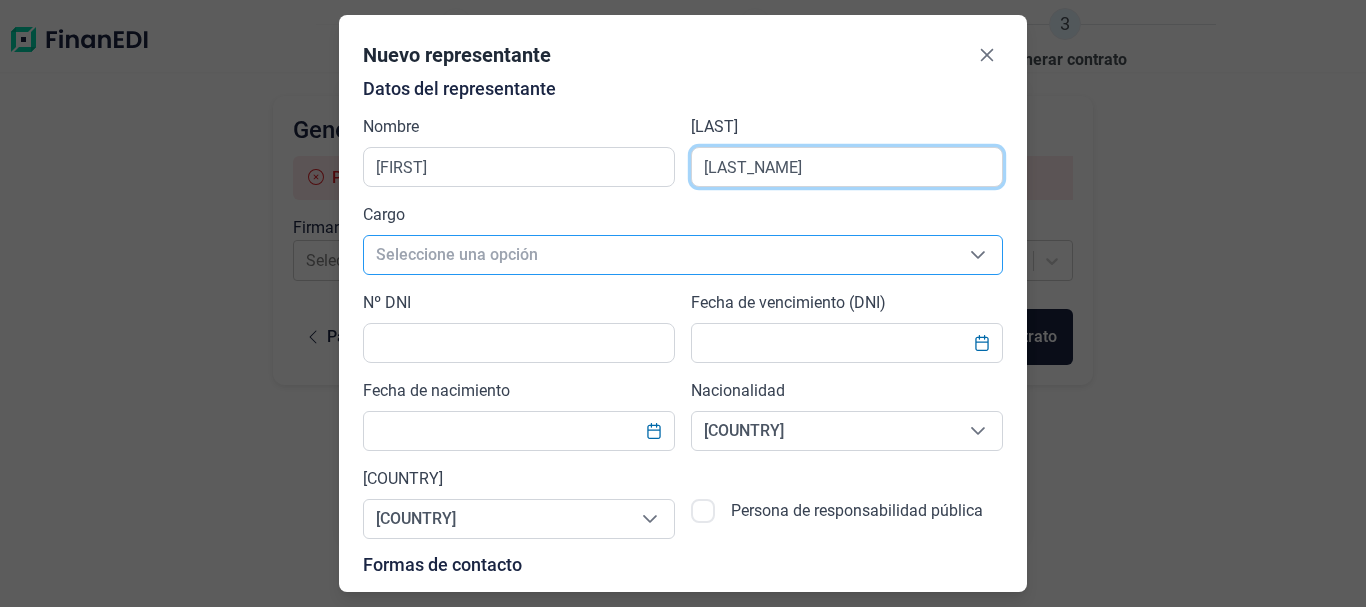 type on "[LAST_NAME]" 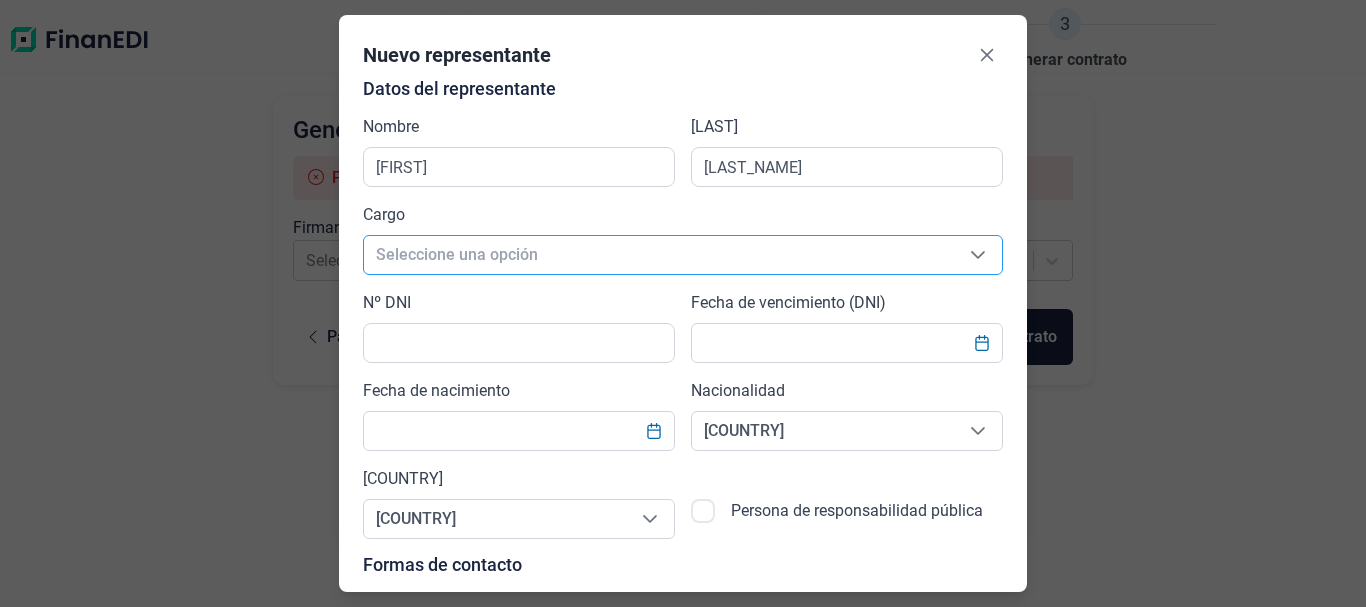 click on "Seleccione una opción" at bounding box center [659, 255] 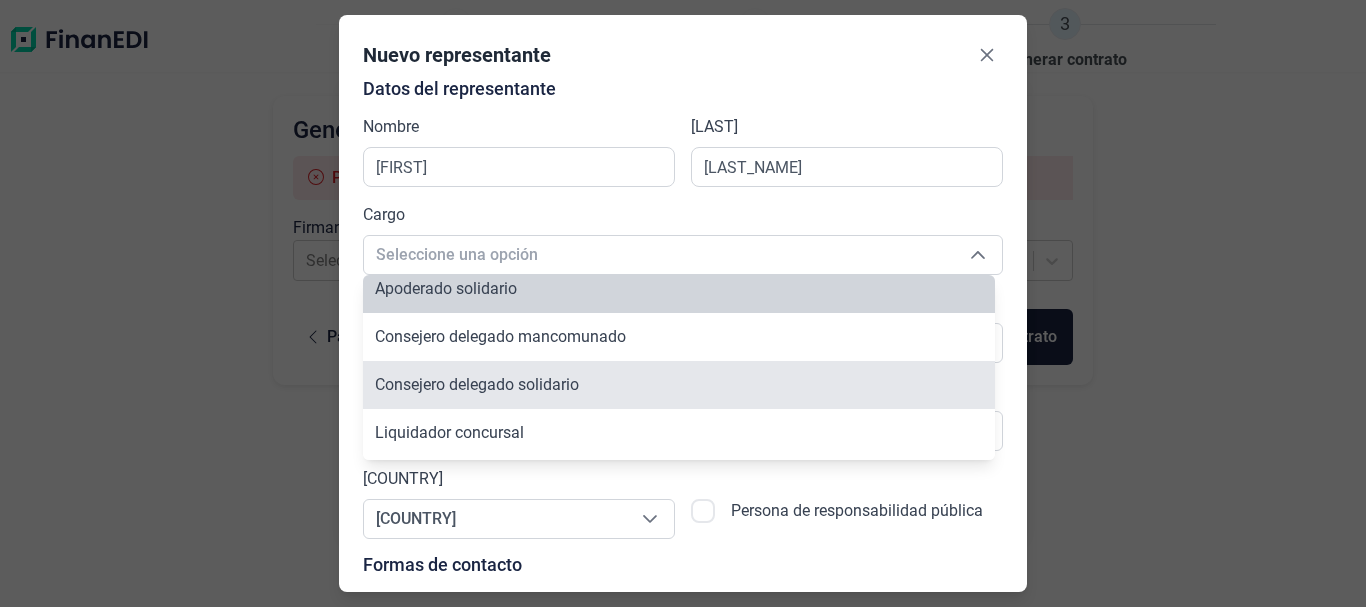 scroll, scrollTop: 295, scrollLeft: 0, axis: vertical 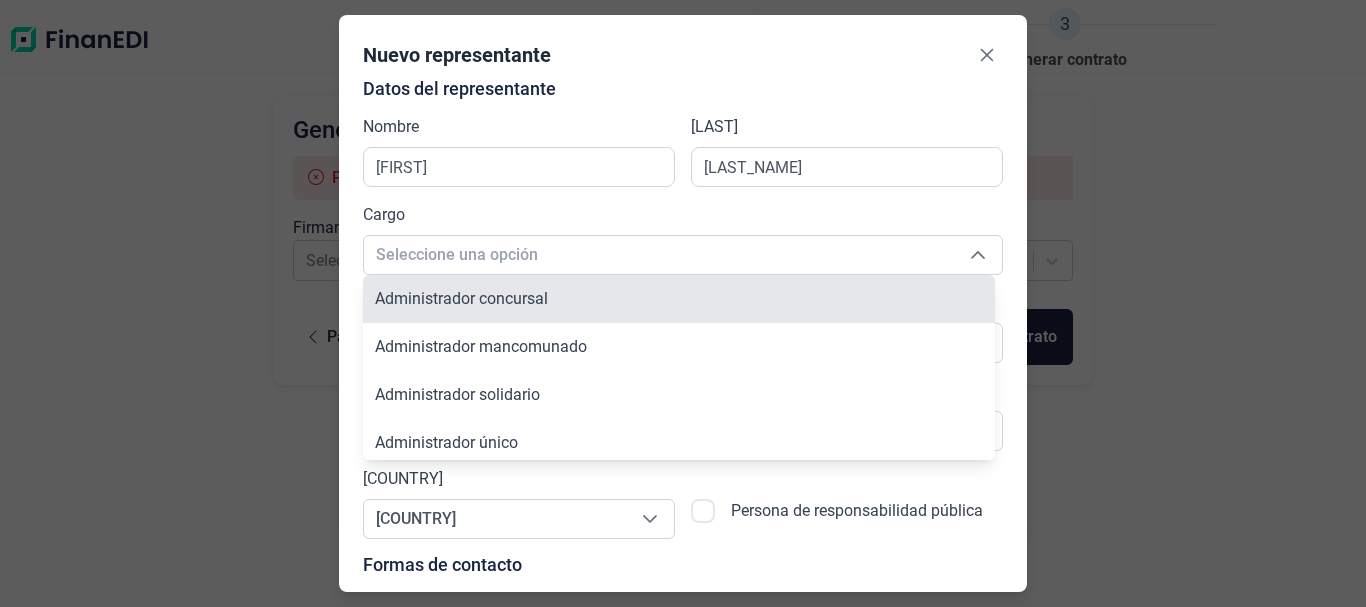 click on "Administrador concursal" at bounding box center [461, 298] 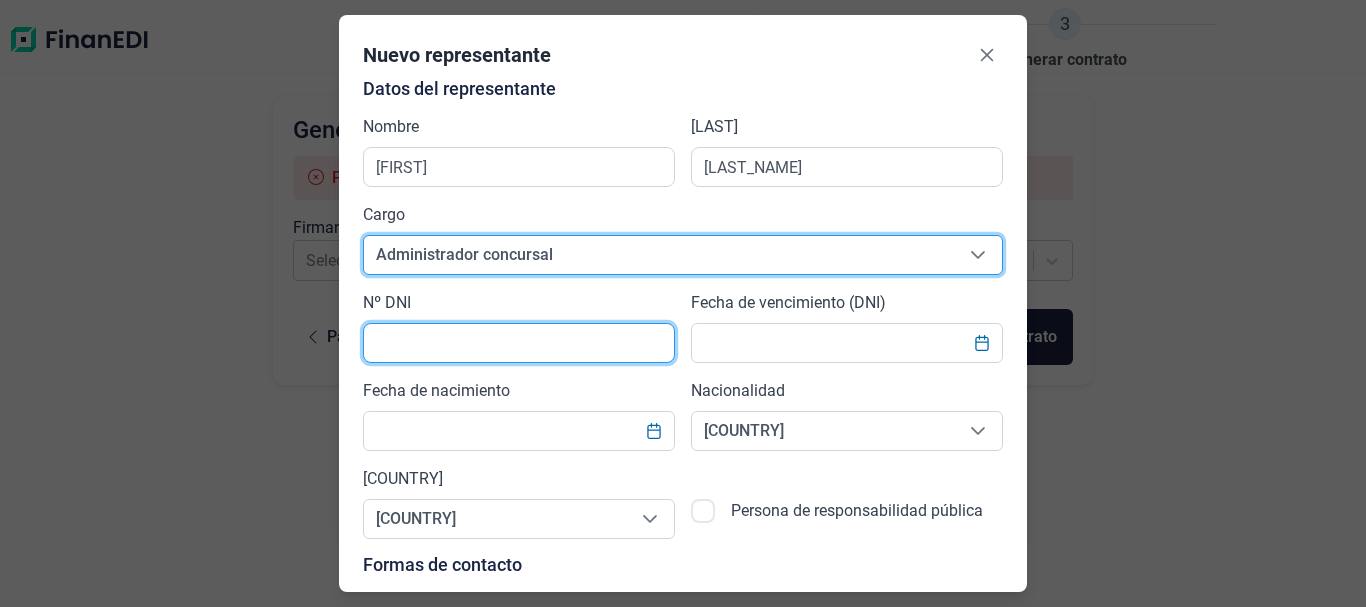 click at bounding box center [519, 343] 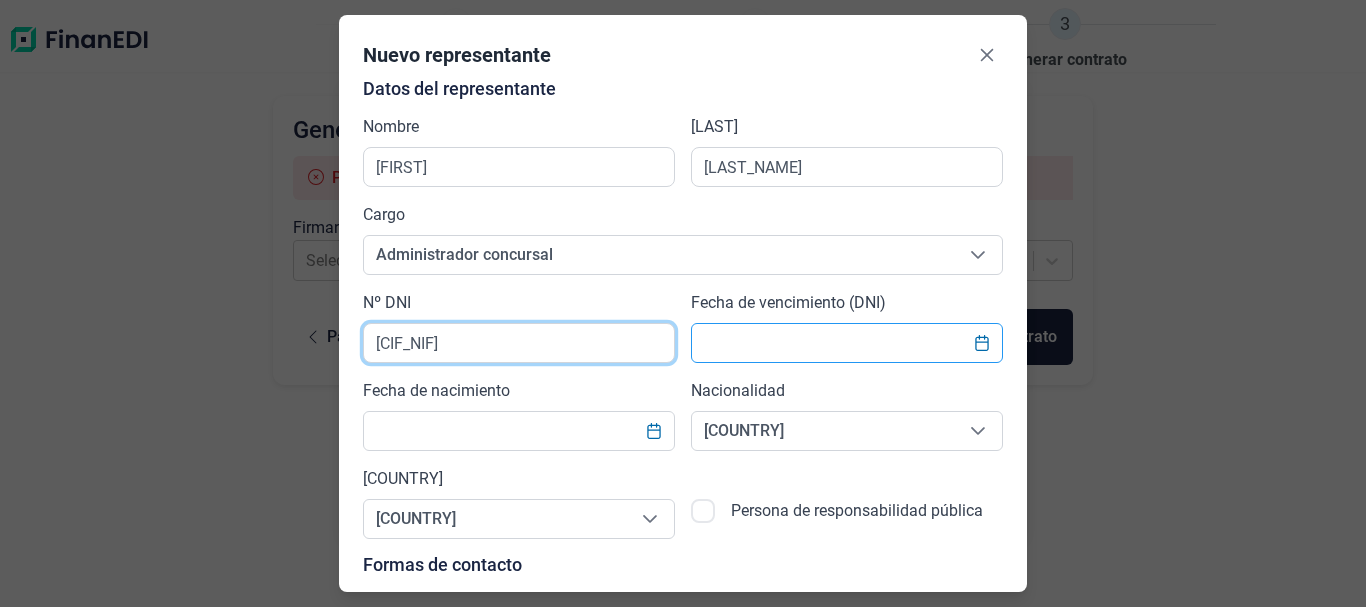 type on "[CIF_NIF]" 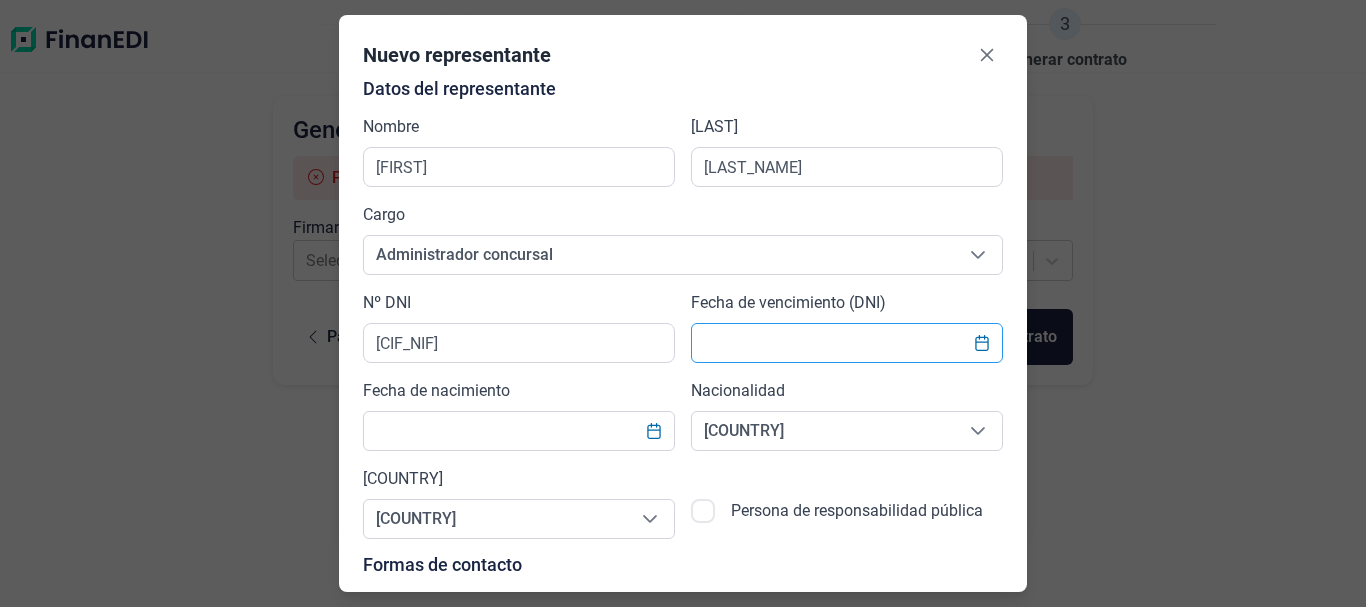 click at bounding box center (847, 343) 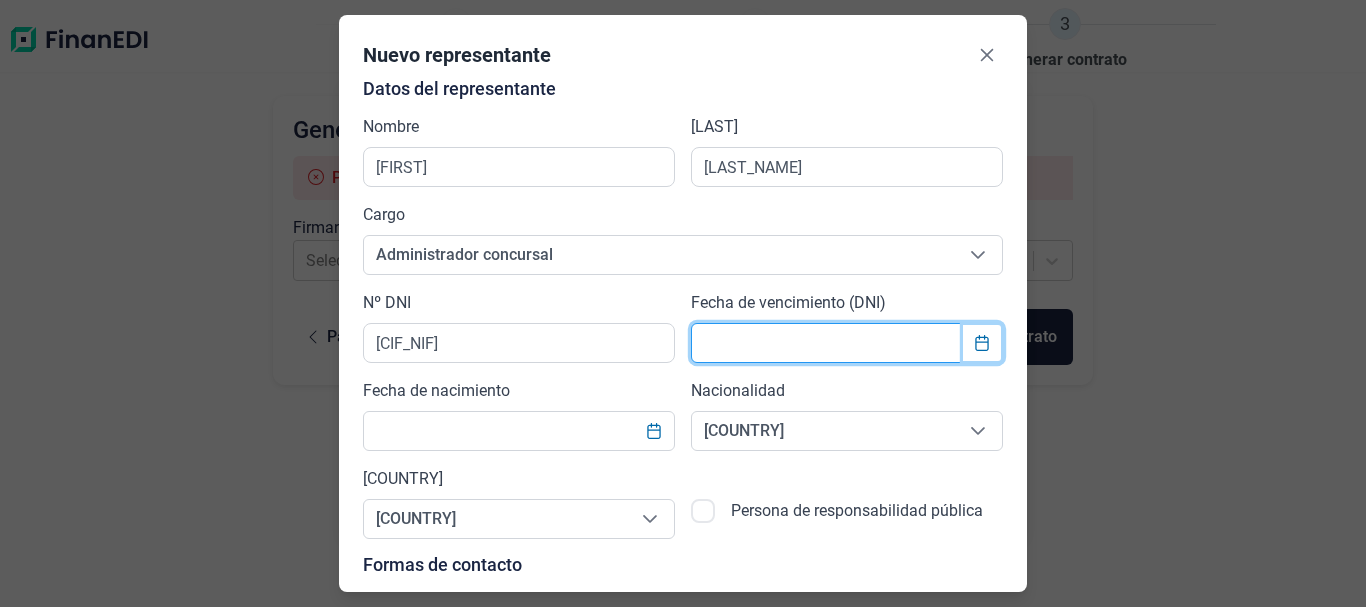 click at bounding box center (982, 343) 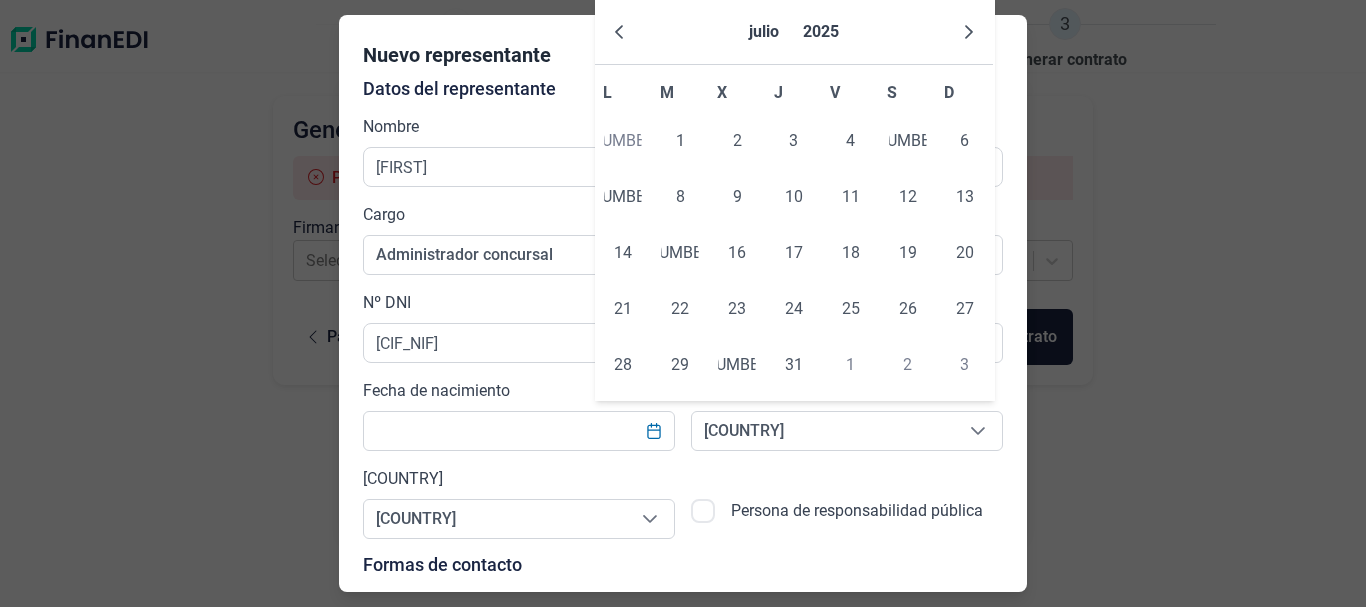 click on "Nombre [FIRST] Apellidos [LAST] Cargo Administrador concursal Administrador concursal Administrador concursal Nº DNI [DNI_NUMBER] Fecha de vencimiento (DNI)   Fecha de nacimiento   Nacionalidad España España España País de residencia España España España Persona de responsabilidad pública Formas de contacto Email Teléfono móvil Internacional Afganistán Albania Alemania Andorra Angola Anguila Antigua y Barbuda Arabia Saudita Argelia Argentina Armenia Aruba Australia Austria Azerbaiyán Bahamas Bangladés Barbados Baréin Bélgica Belice Benín Bermudas Bolivia Bosnia y Herzegovina Botsuana Brasil Brunéi Bulgaria Burkina Faso Burundi Bután Cabo Verde Camboya Camerún Canadá Caribe Neerlandés Chad Chile China Chipre Colombia Comoras Congo Congo Corea del Norte Corea del Sur Costa de Marfil Costa Rica Croacia Cuba Curaçao Dinamarca Dominica Ecuador Egipto El Salvador Emiratos Árabes Unidos Eritrea Eslovaquia Eslovenia España Estonia" at bounding box center (683, 303) 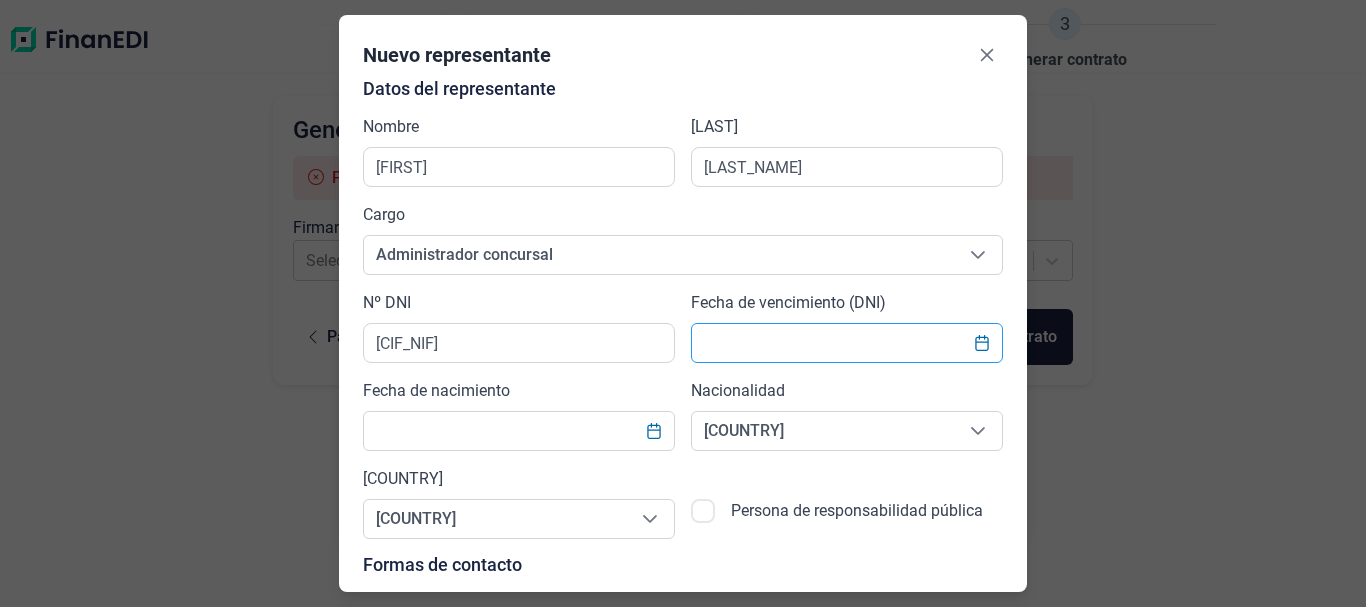 click at bounding box center [847, 343] 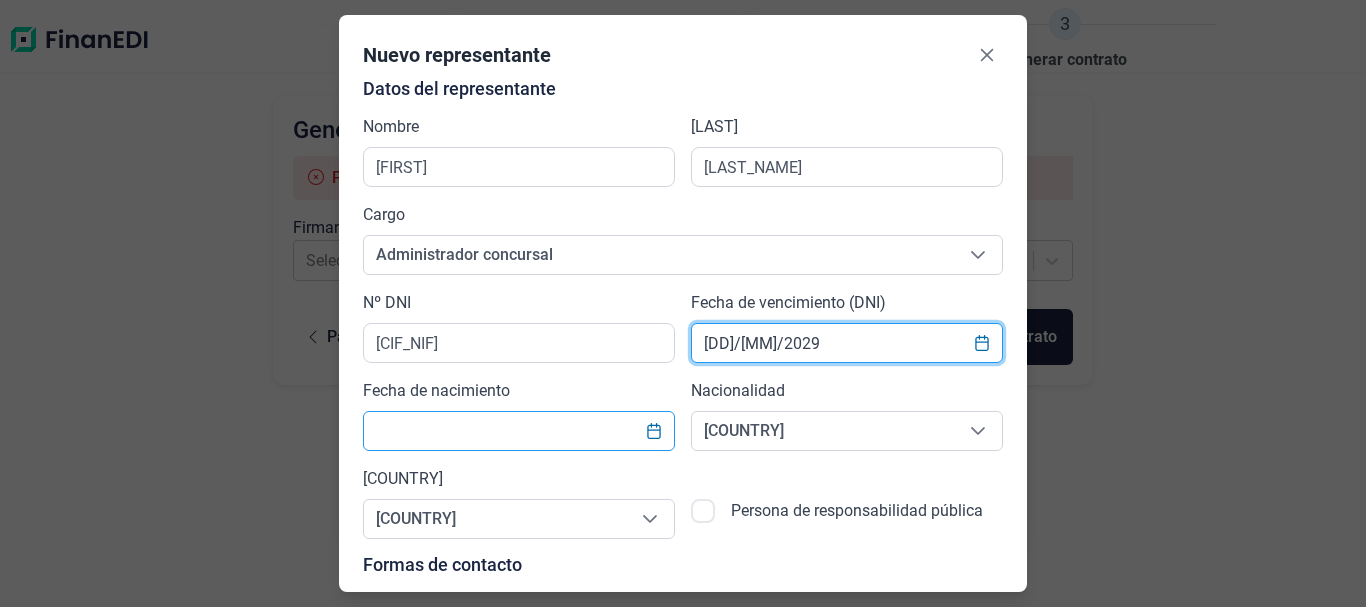 type on "[DD]/[MM]/2029" 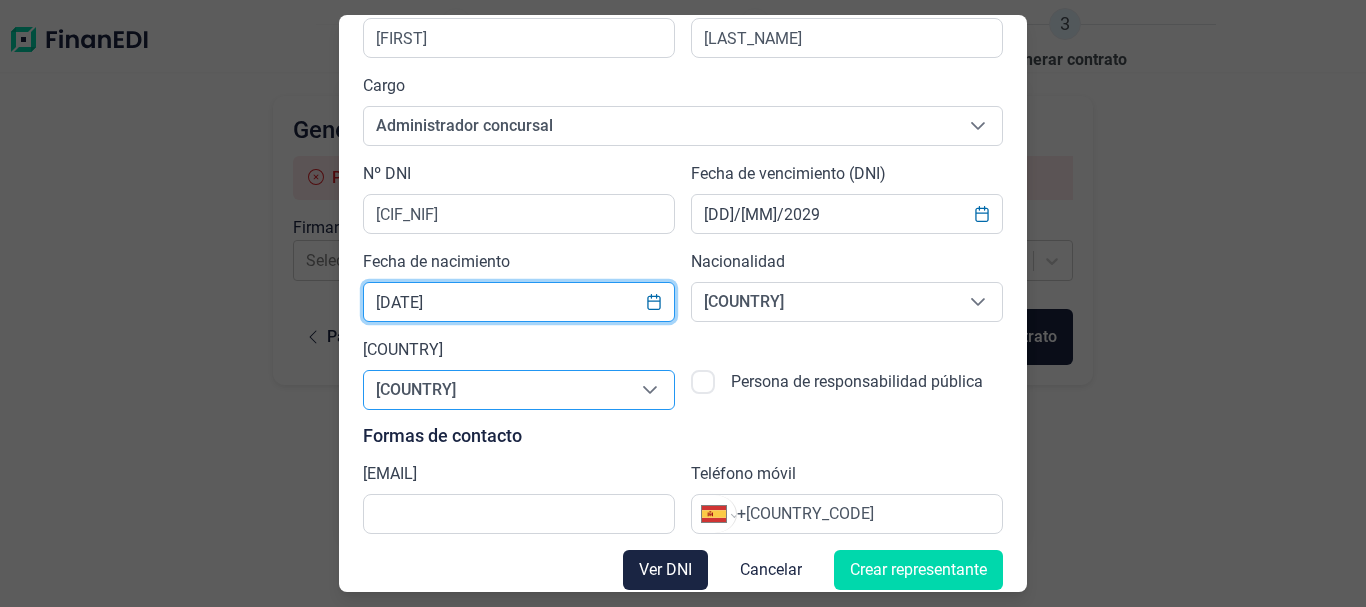 scroll, scrollTop: 143, scrollLeft: 0, axis: vertical 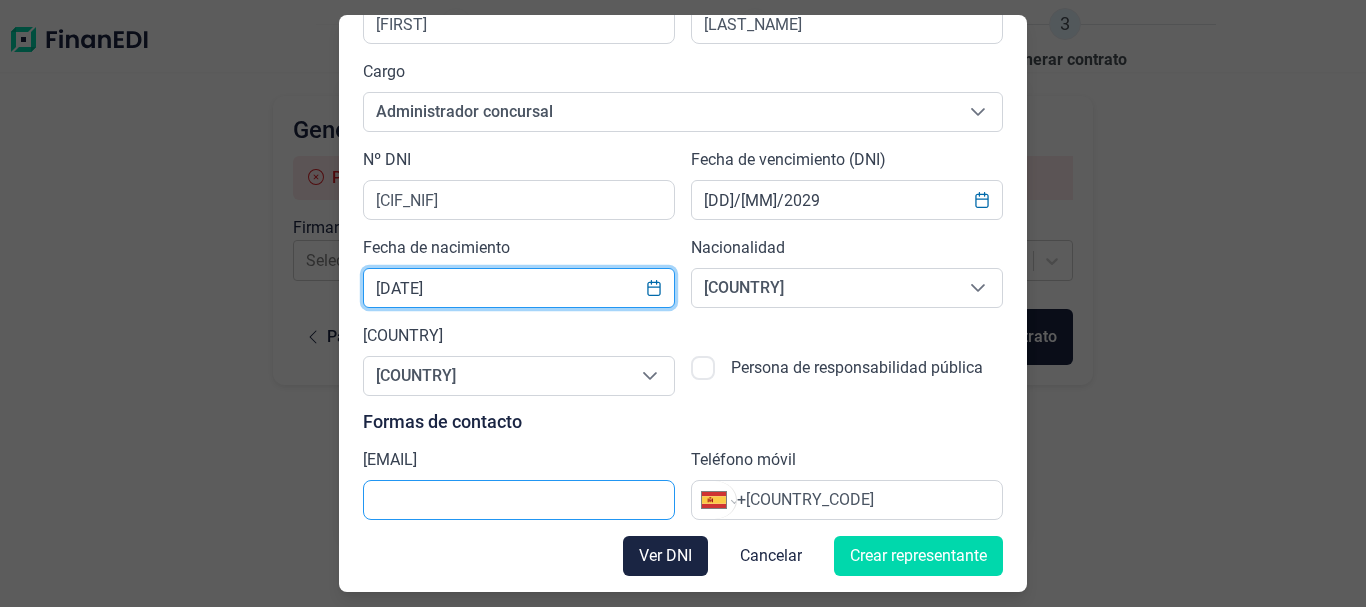 type on "[DATE]" 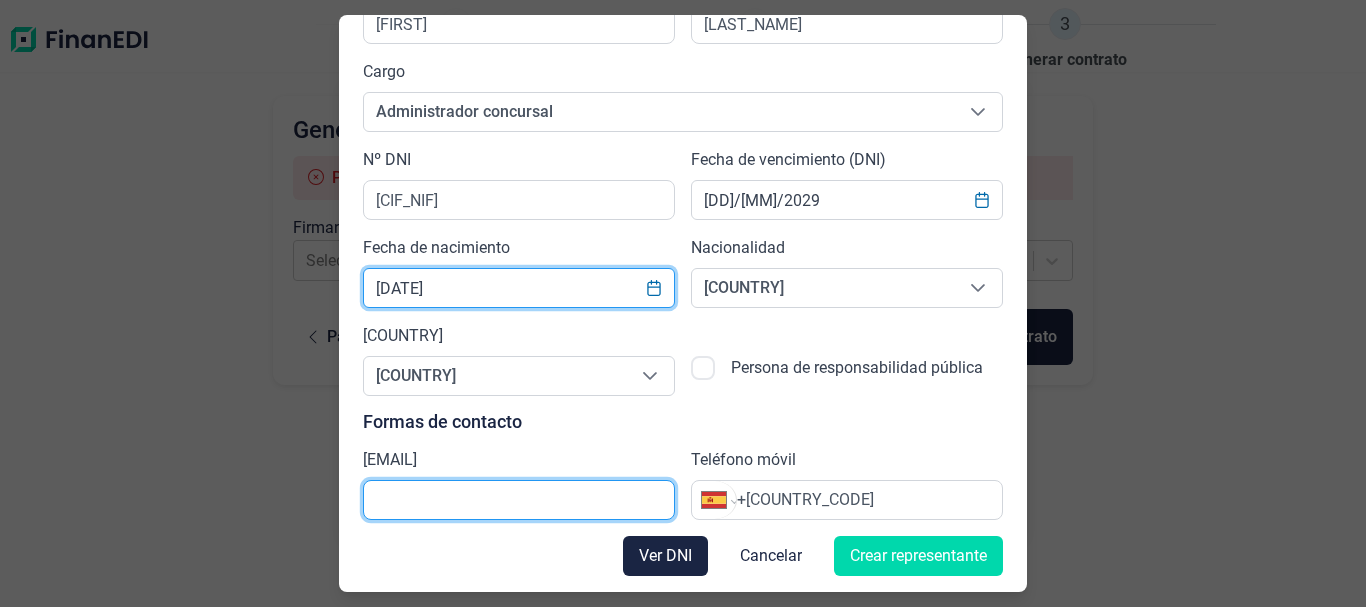 click at bounding box center (519, 500) 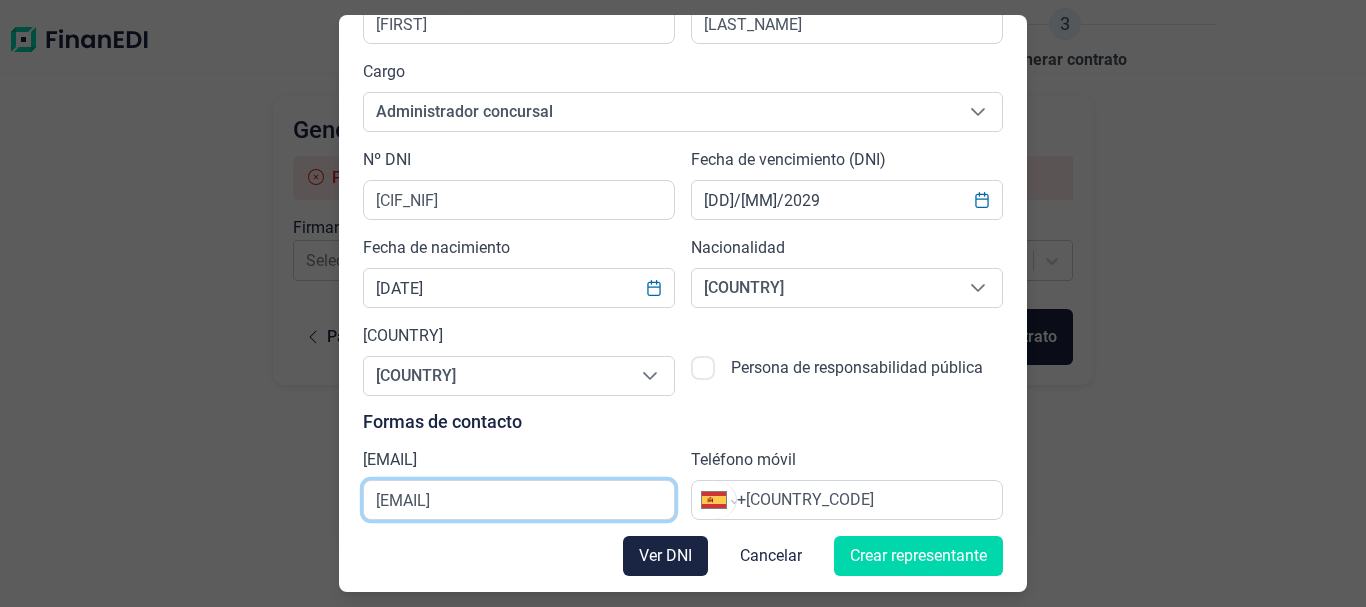 type on "[EMAIL]" 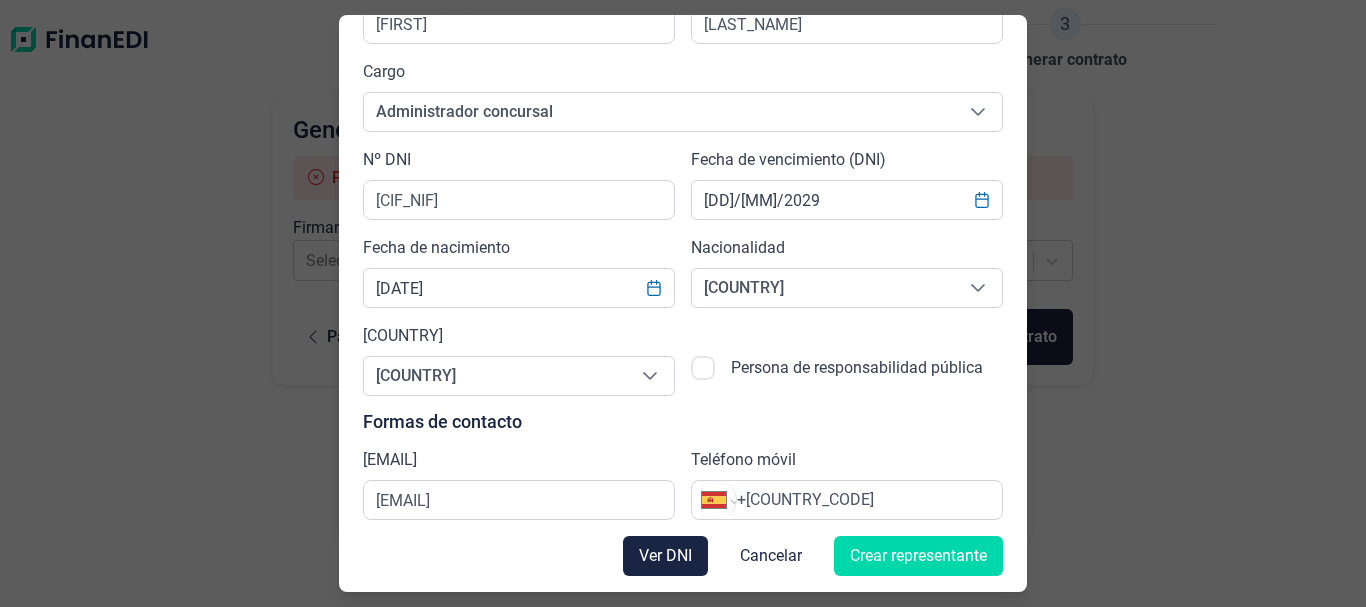 click on "+[COUNTRY_CODE]" at bounding box center [869, 500] 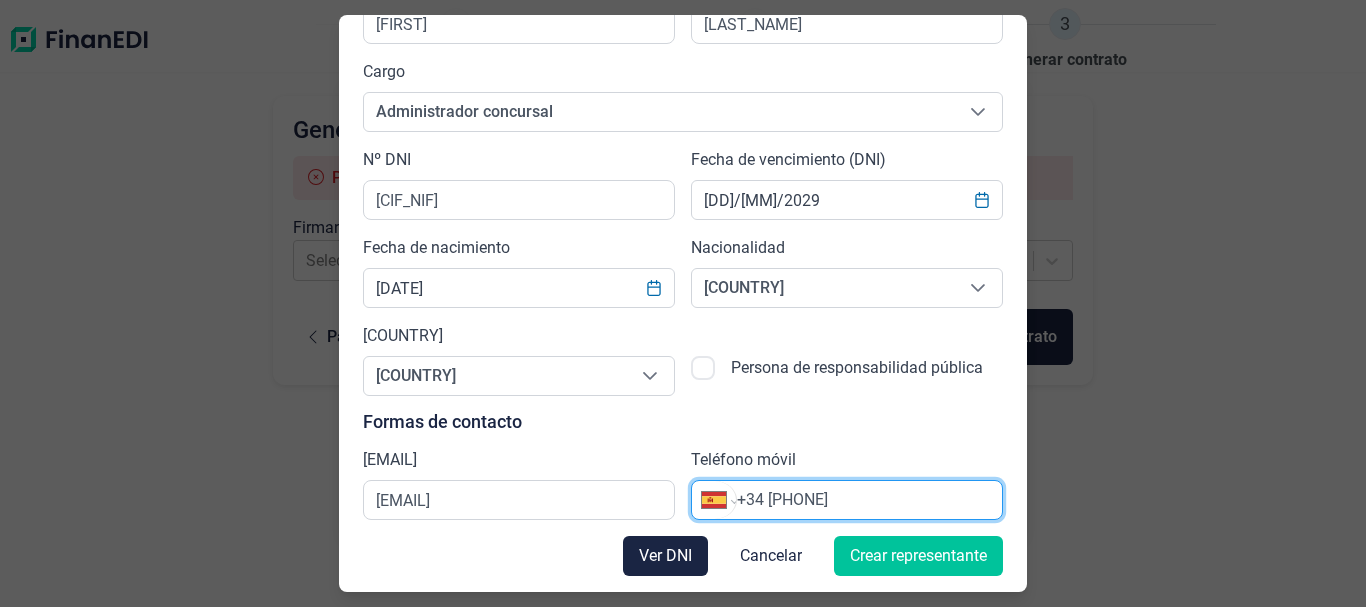 type on "+34 [PHONE]" 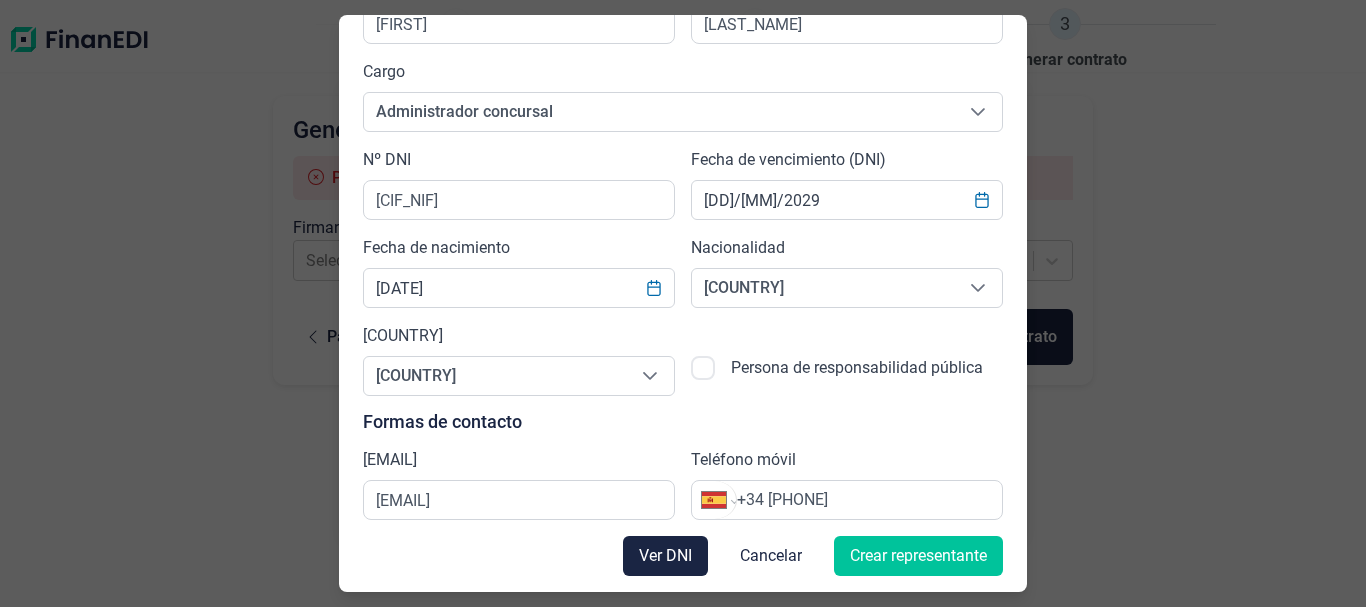 click on "Crear representante" at bounding box center [918, 556] 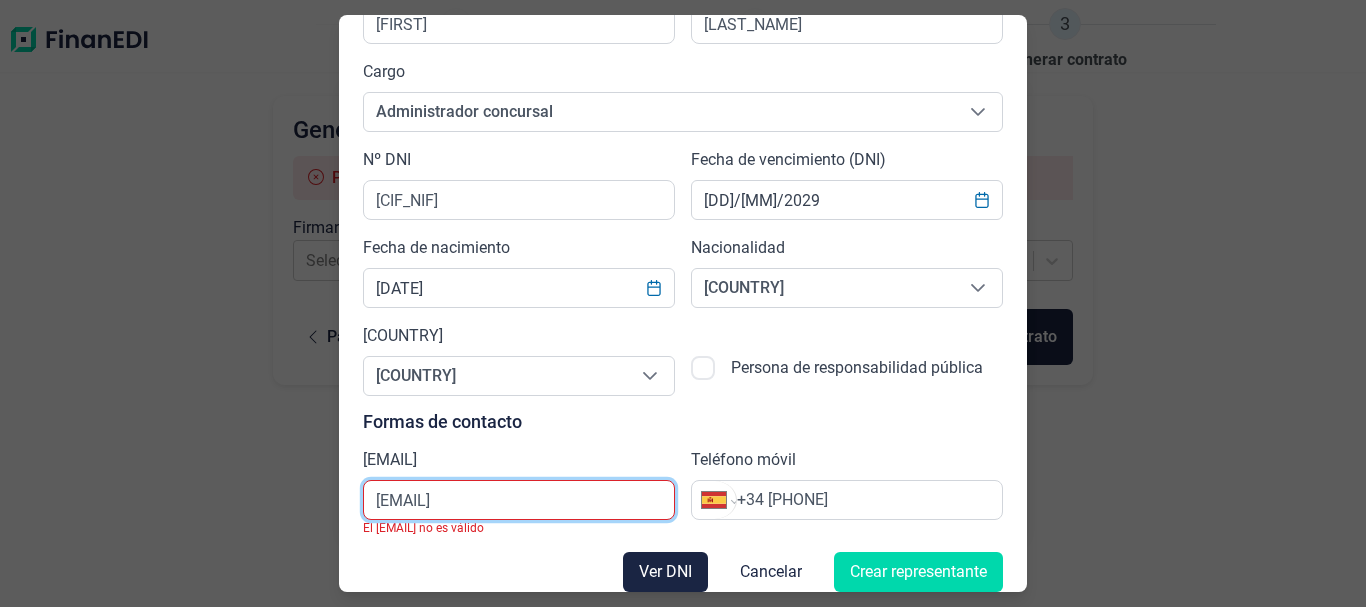 click on "[EMAIL]" at bounding box center [519, 500] 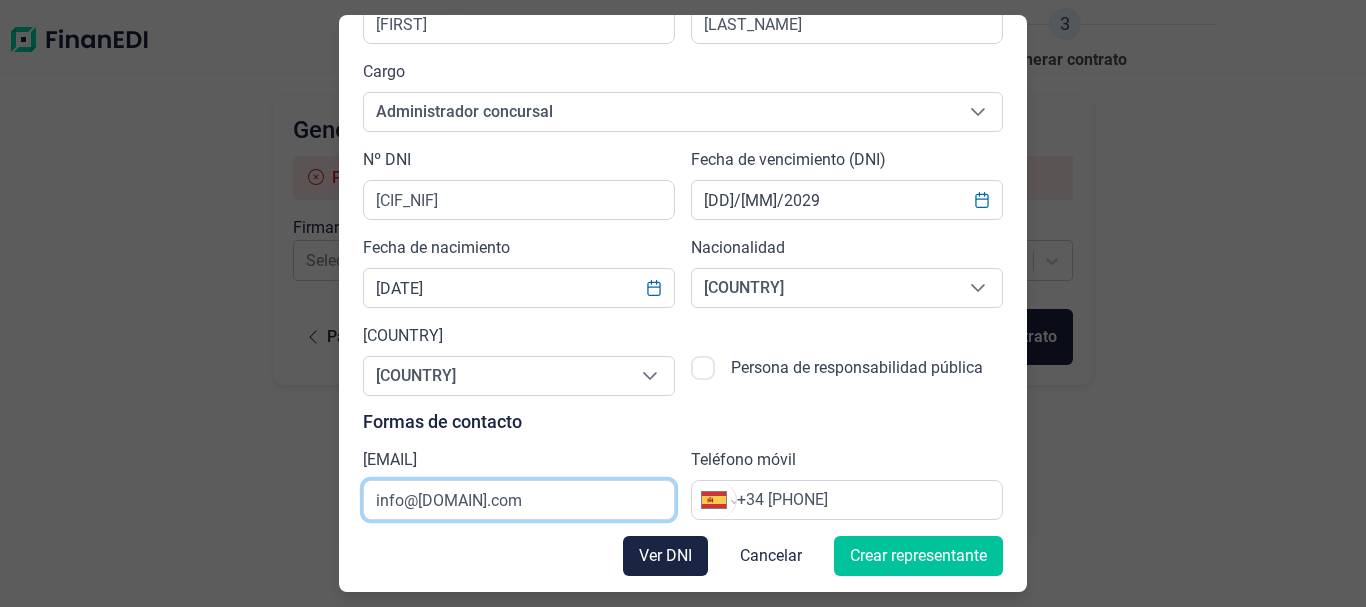 type on "info@[DOMAIN].com" 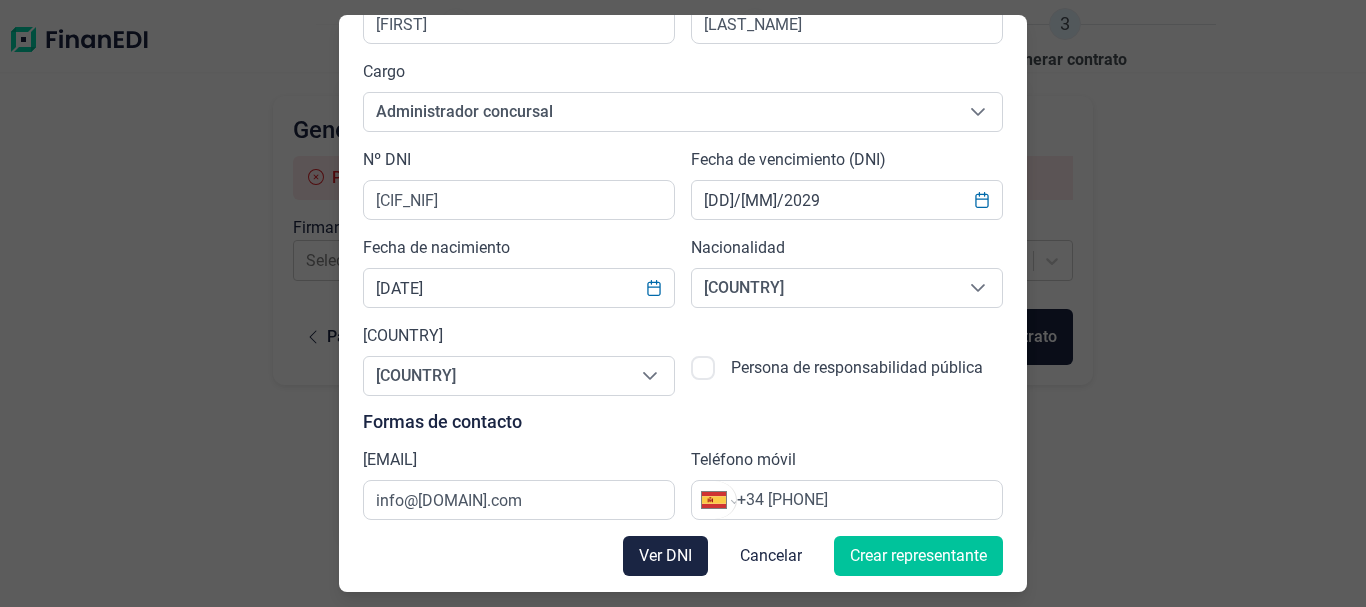click on "Crear representante" at bounding box center [918, 556] 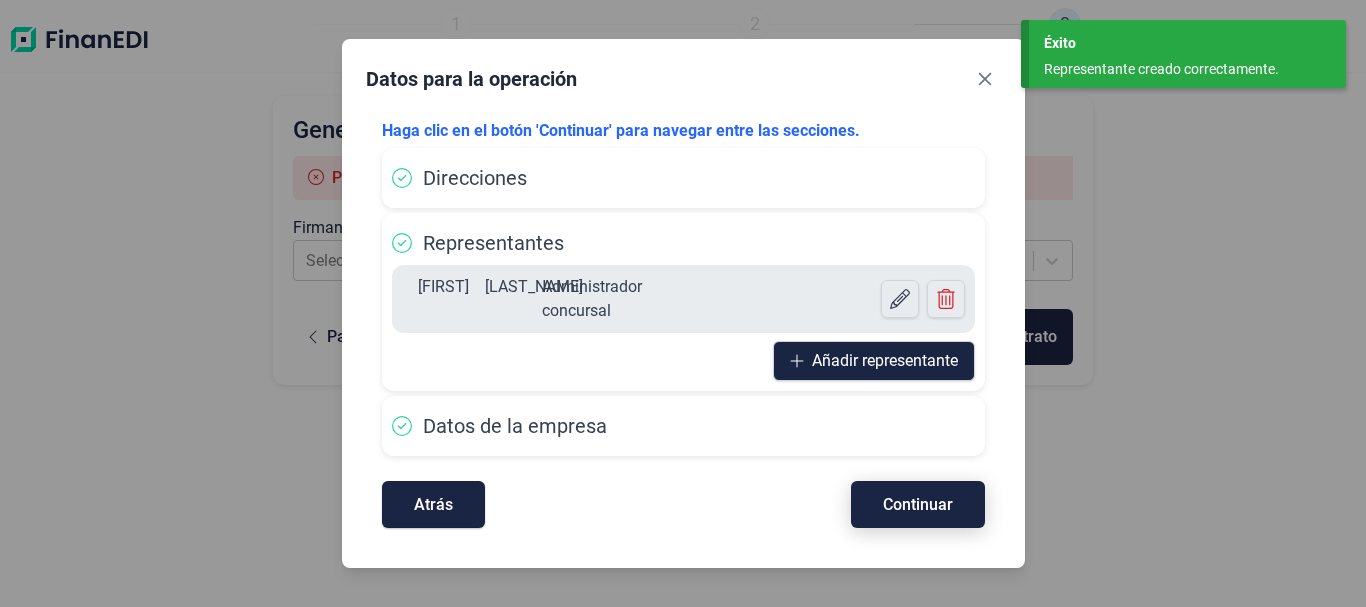 click on "Continuar" at bounding box center (918, 504) 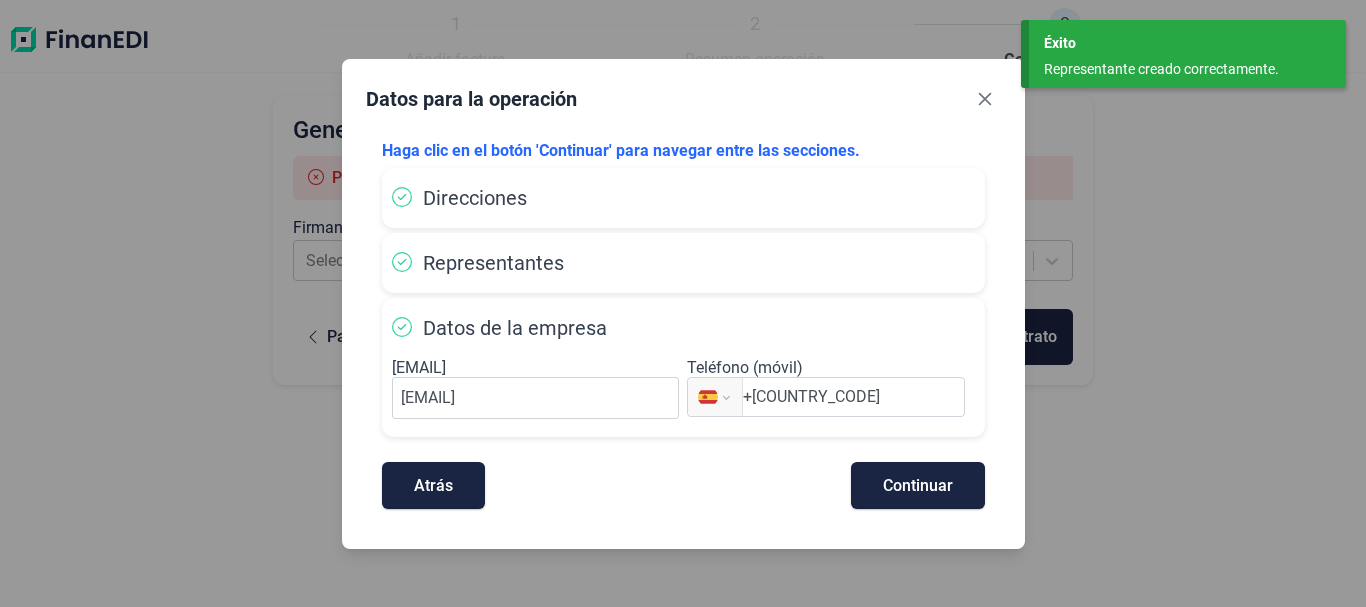 click on "+[COUNTRY_CODE]" at bounding box center (853, 397) 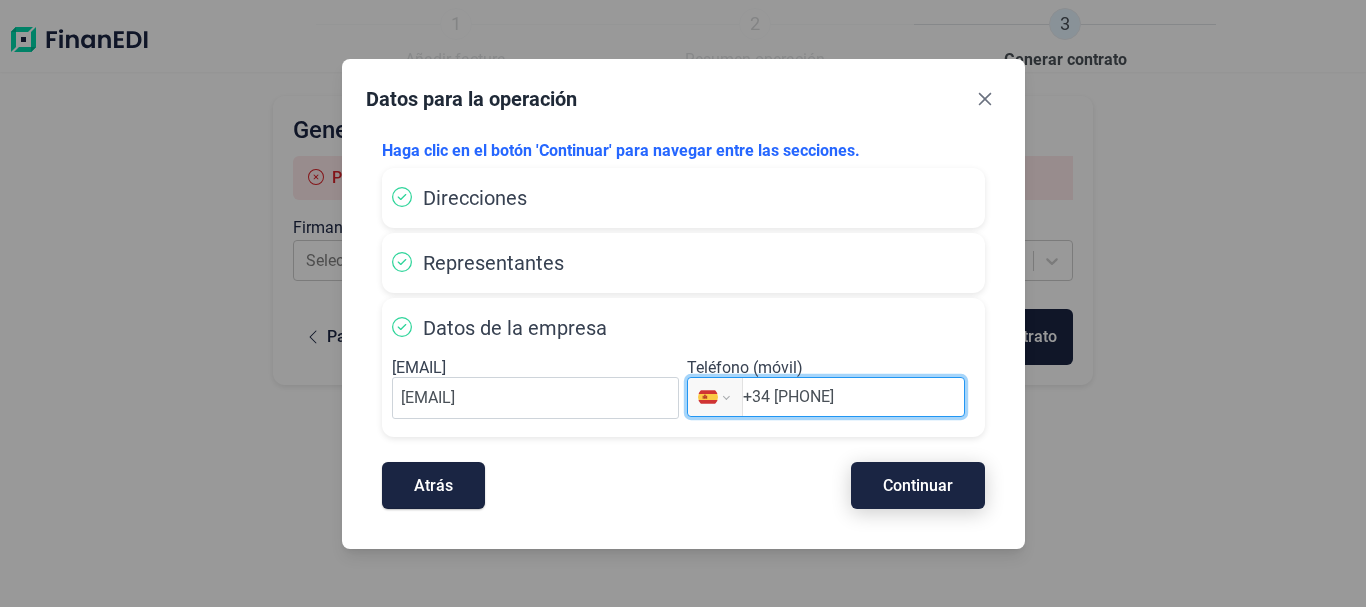 type on "+34 [PHONE]" 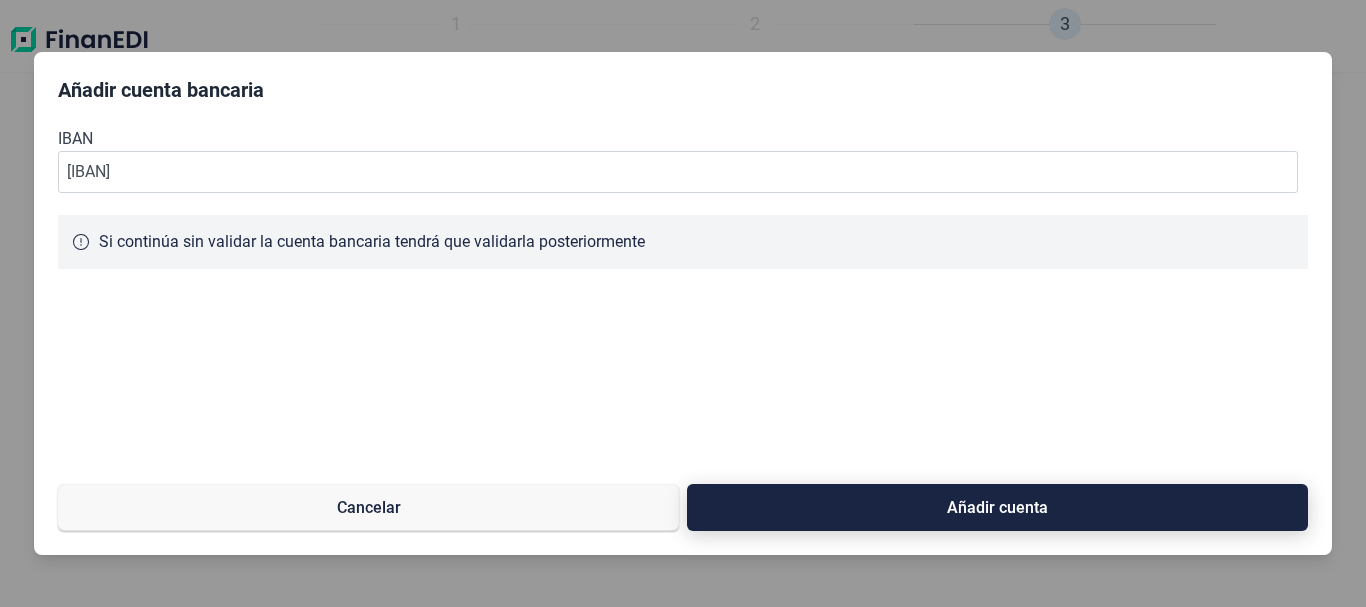type on "[IBAN]" 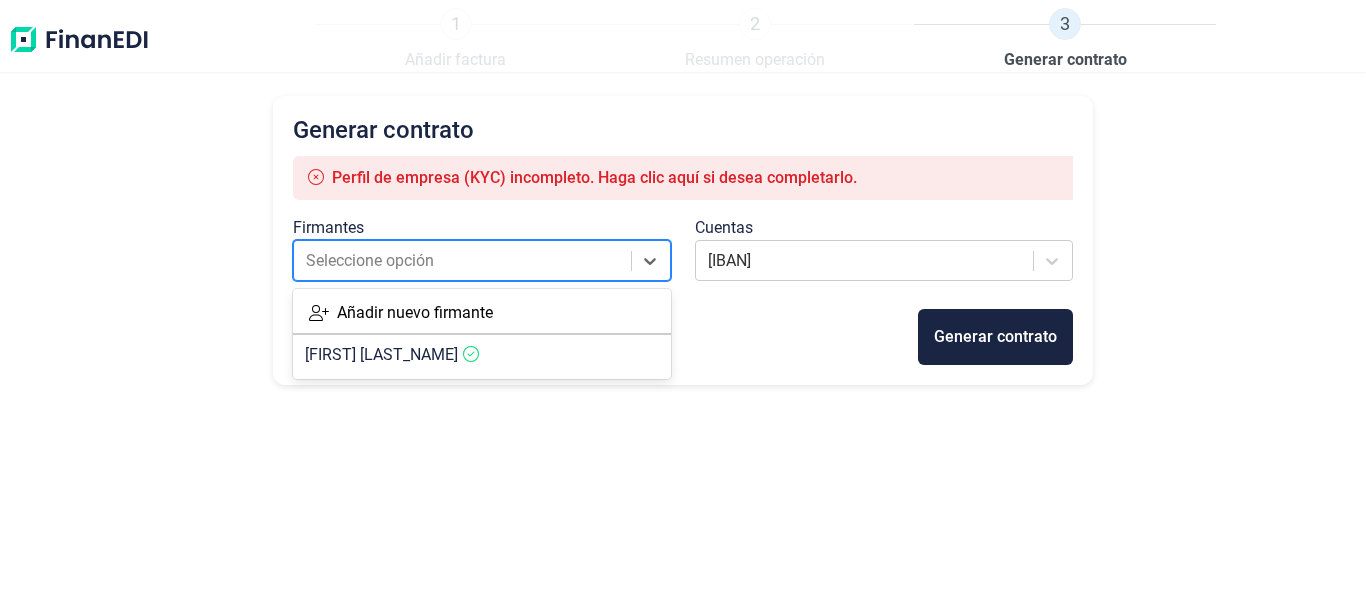 click at bounding box center (464, 261) 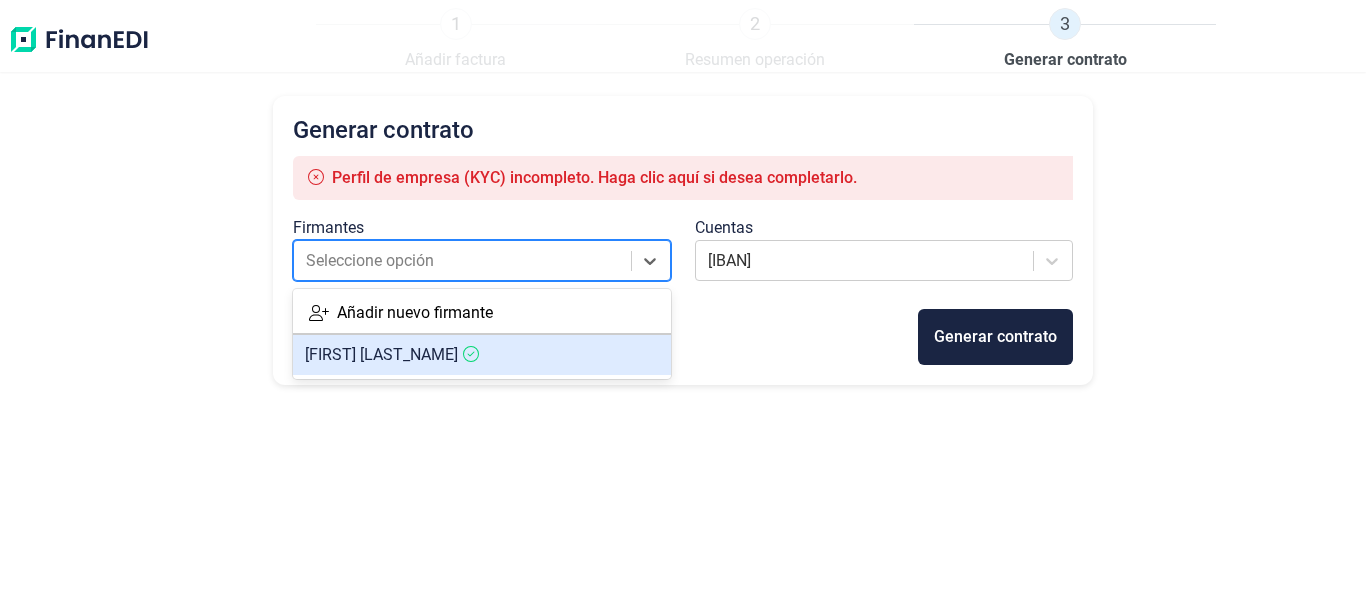 click on "[FIRST] [LAST] [LAST]" at bounding box center (381, 354) 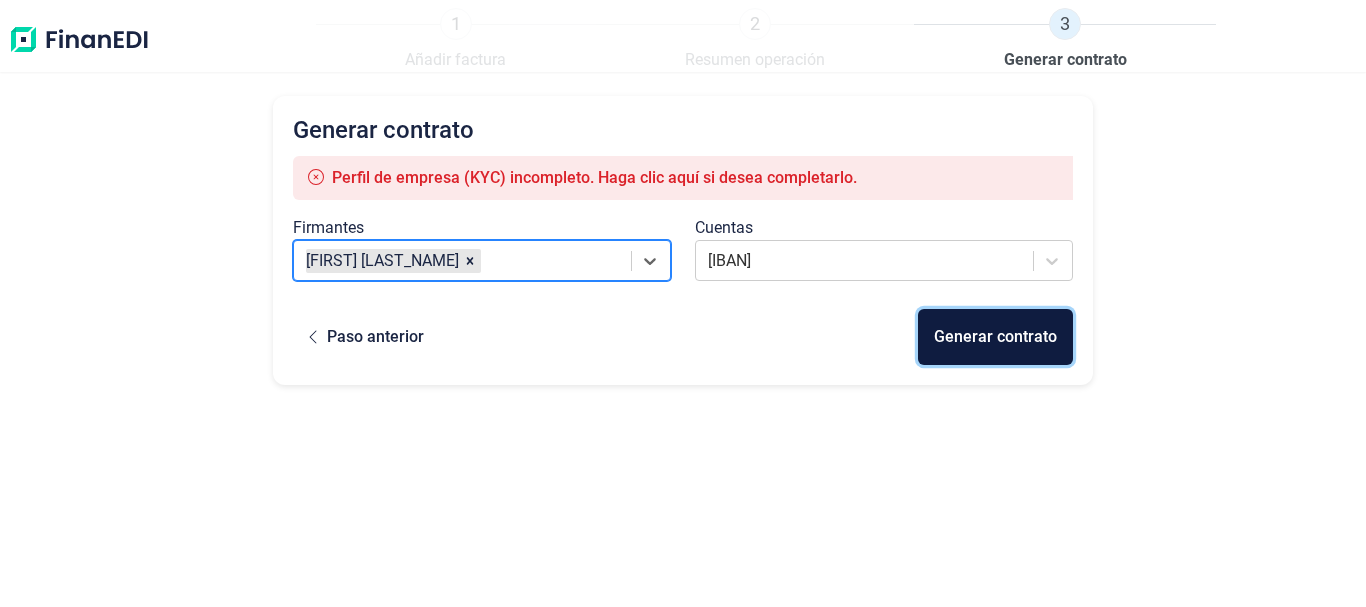 click on "Generar contrato" at bounding box center [995, 337] 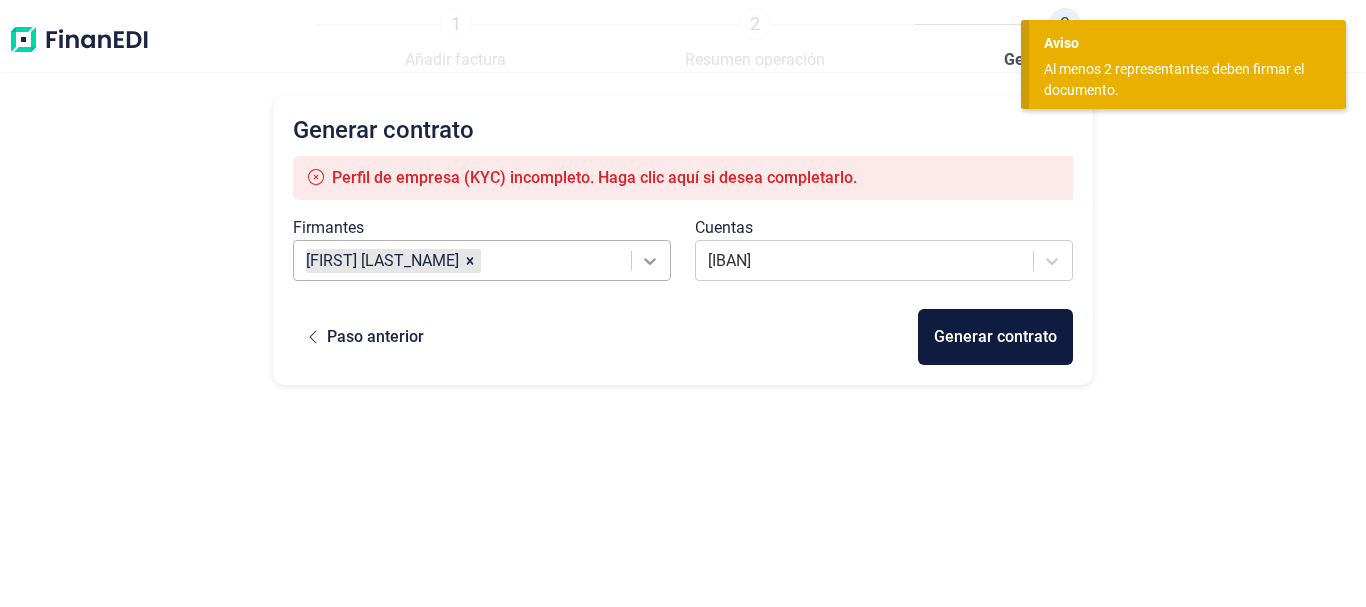 click at bounding box center [650, 261] 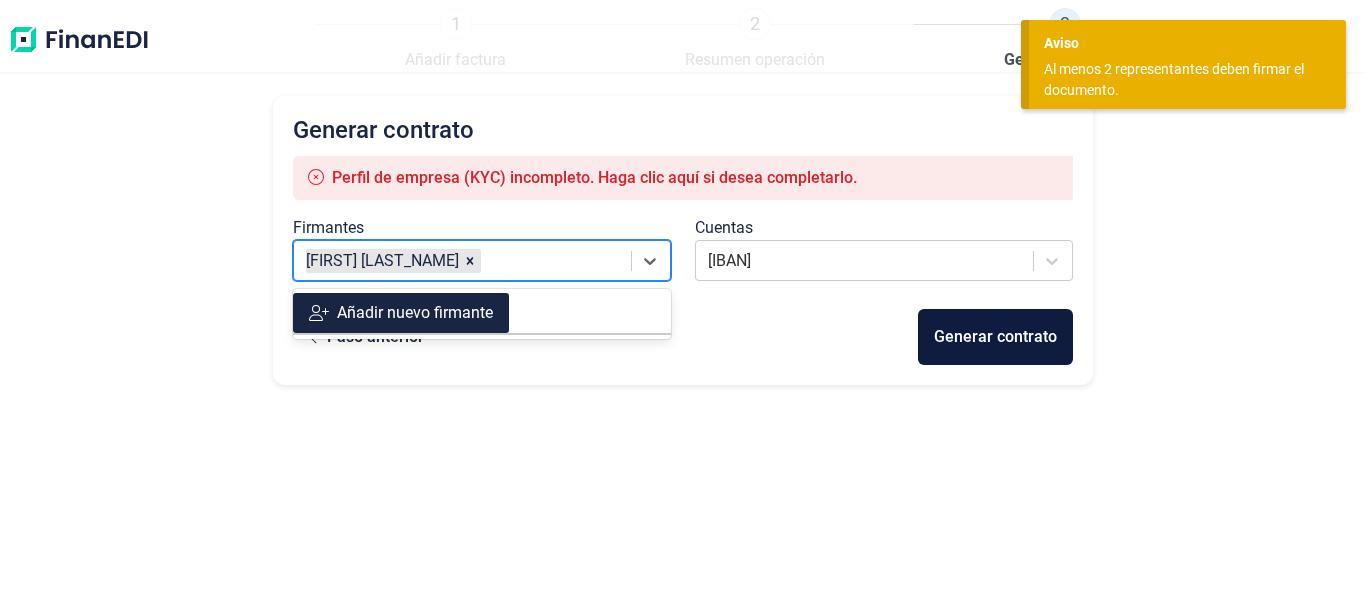 click on "Añadir nuevo firmante" at bounding box center (415, 313) 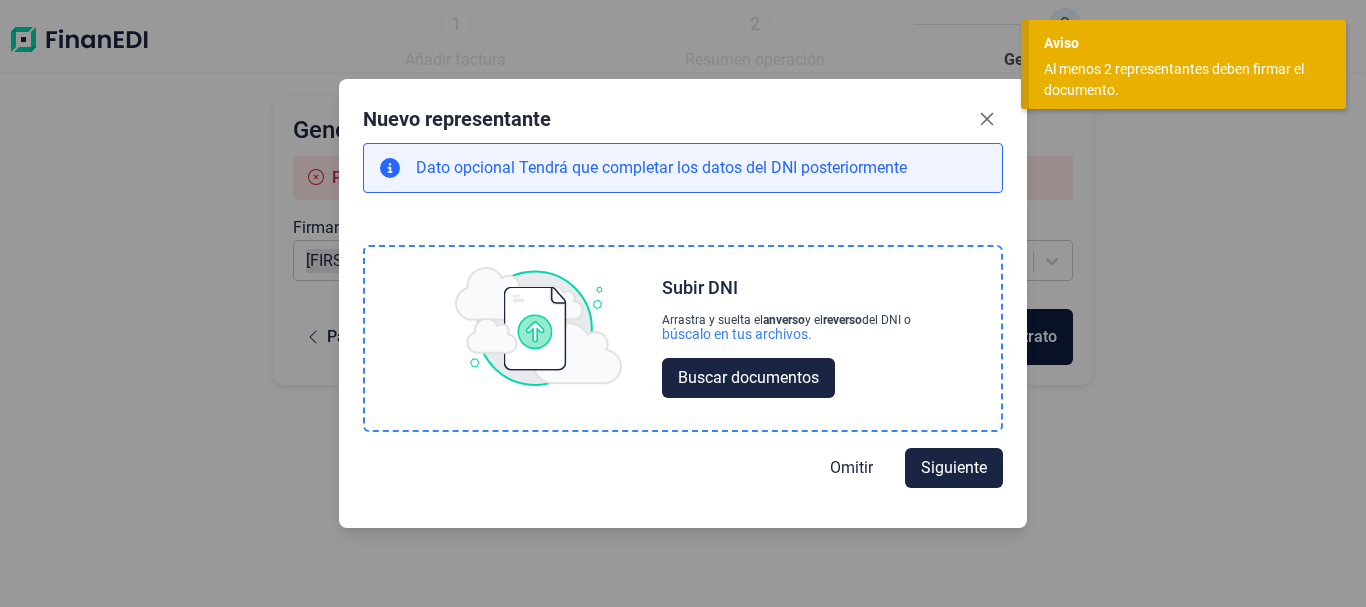 click at bounding box center [539, 327] 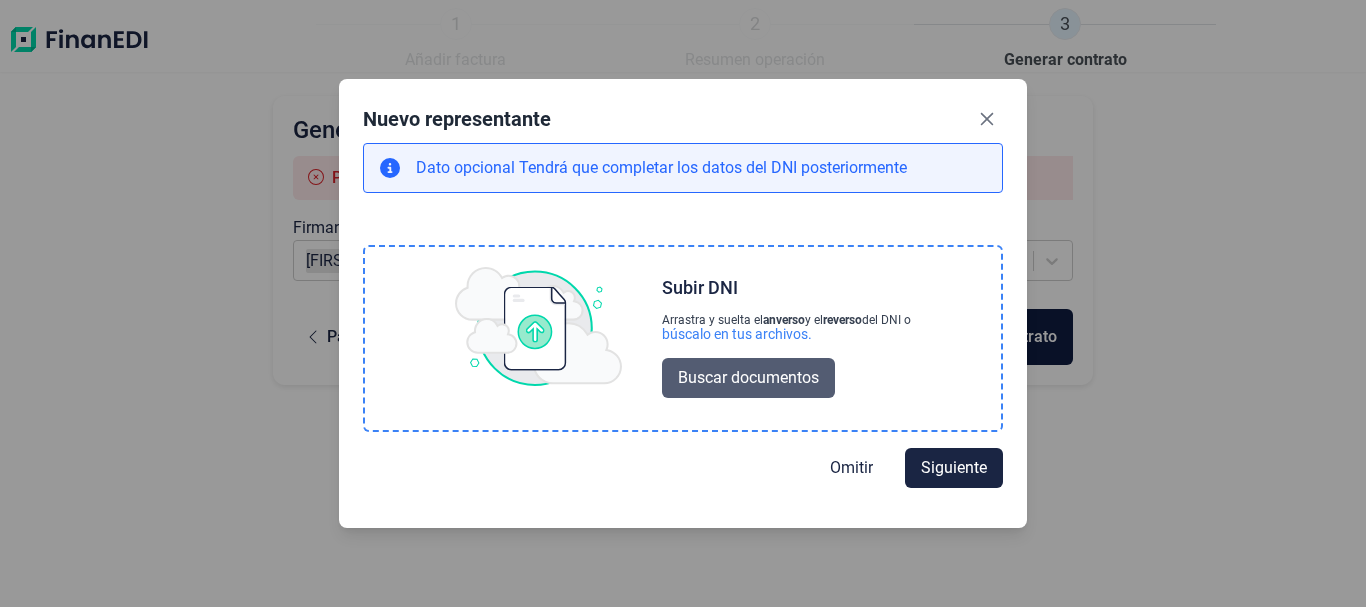 click on "Buscar documentos" at bounding box center (748, 378) 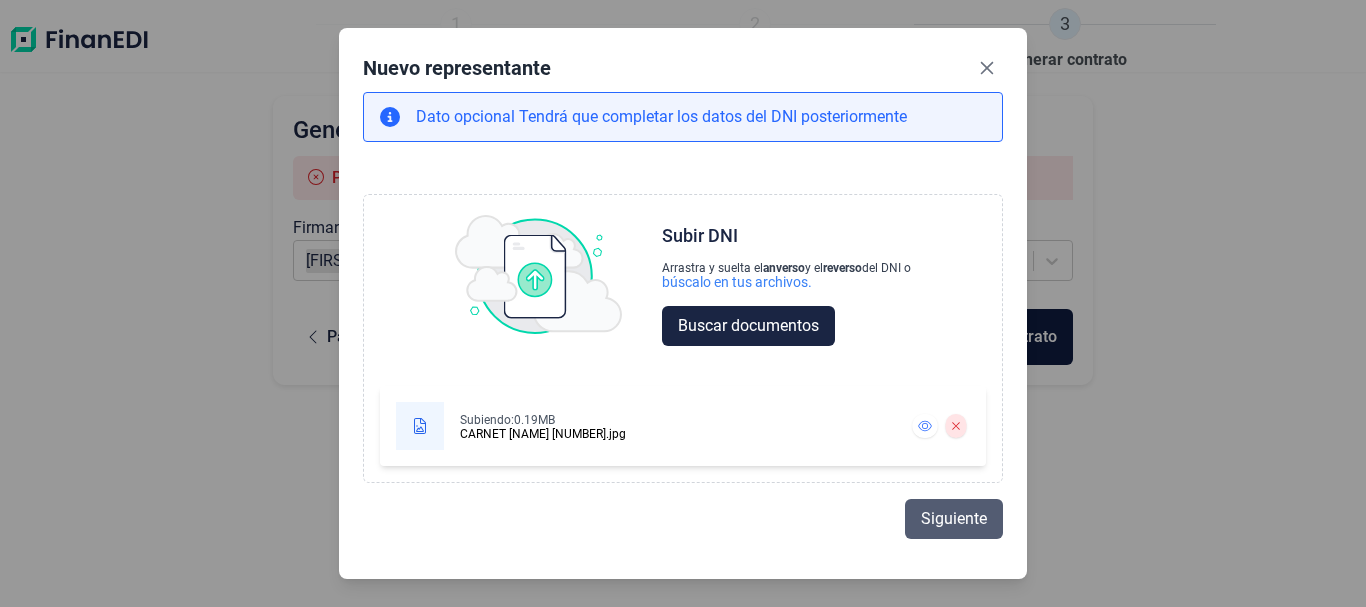 click on "Siguiente" at bounding box center [954, 519] 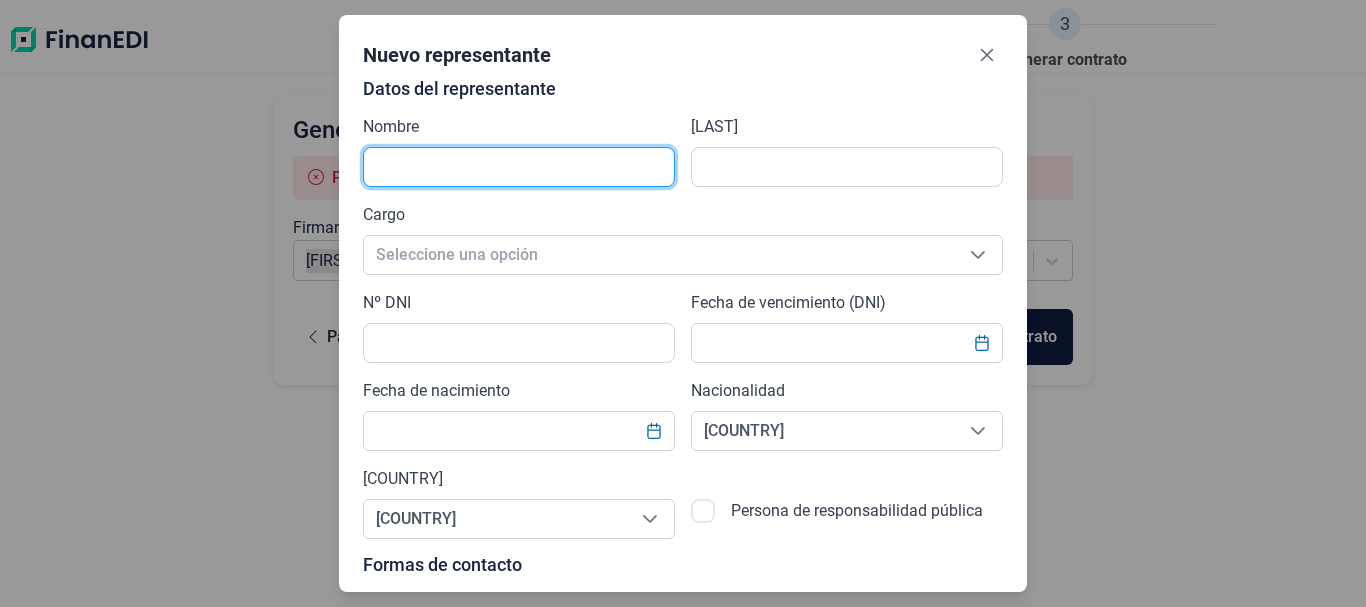 click at bounding box center (519, 167) 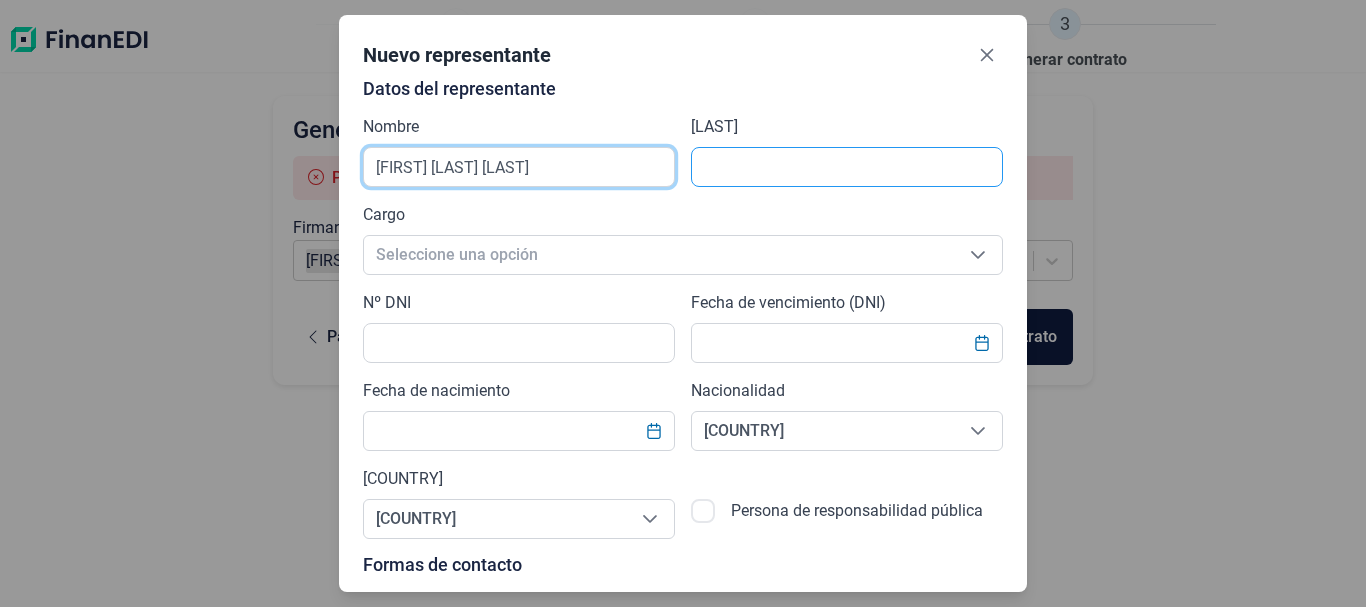 type on "[FIRST] [LAST] [LAST]" 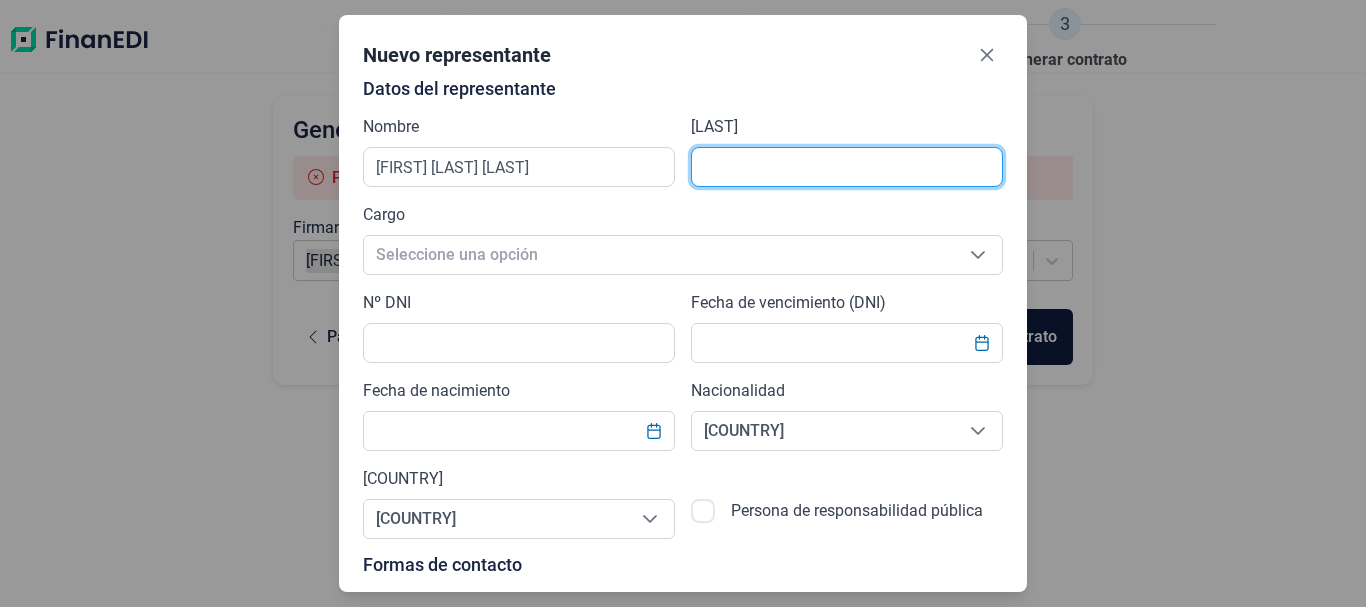 click at bounding box center (847, 167) 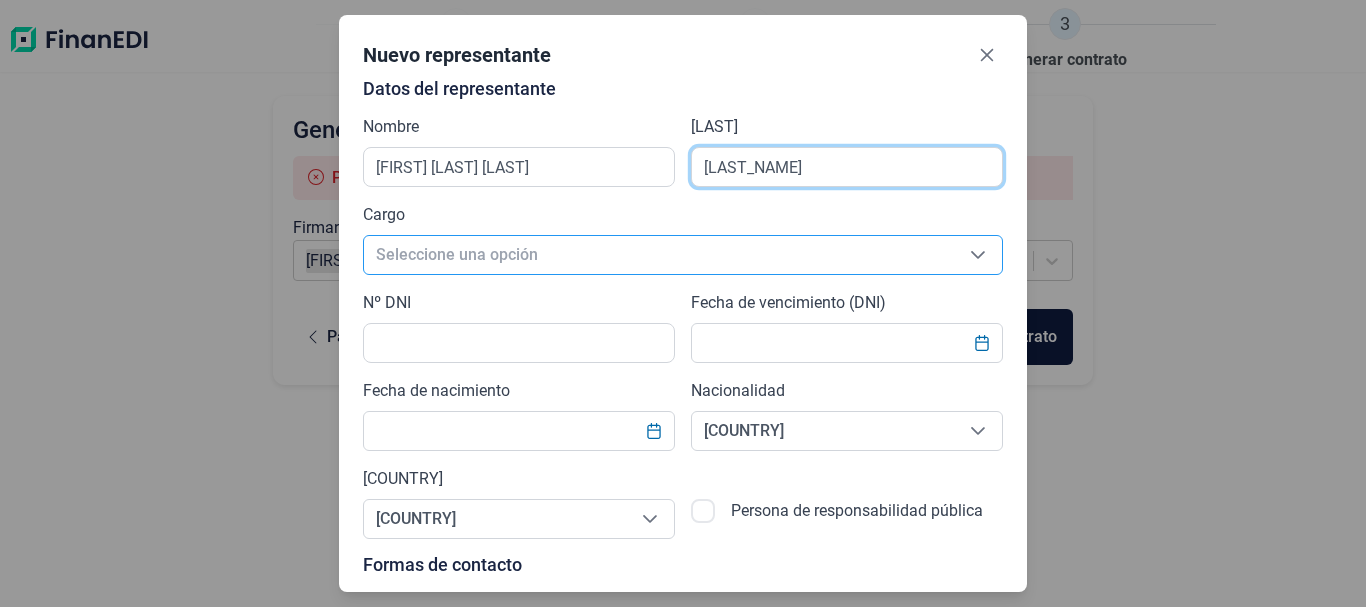 type on "[LAST_NAME]" 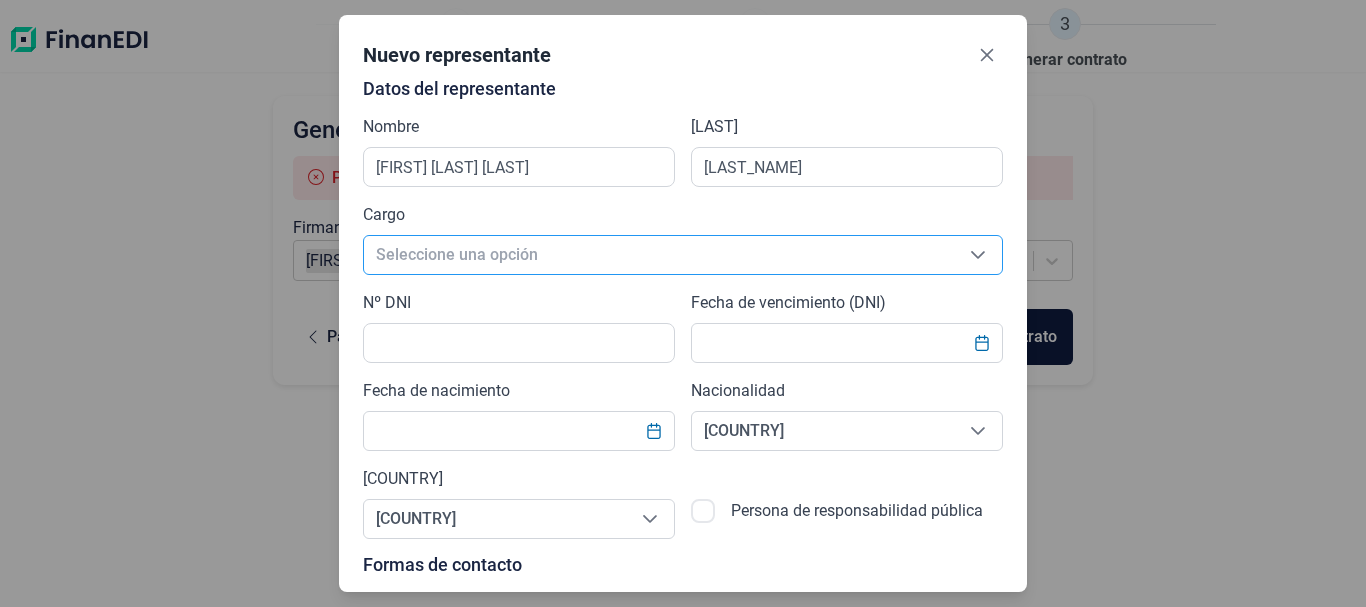 click on "Seleccione una opción" at bounding box center (659, 255) 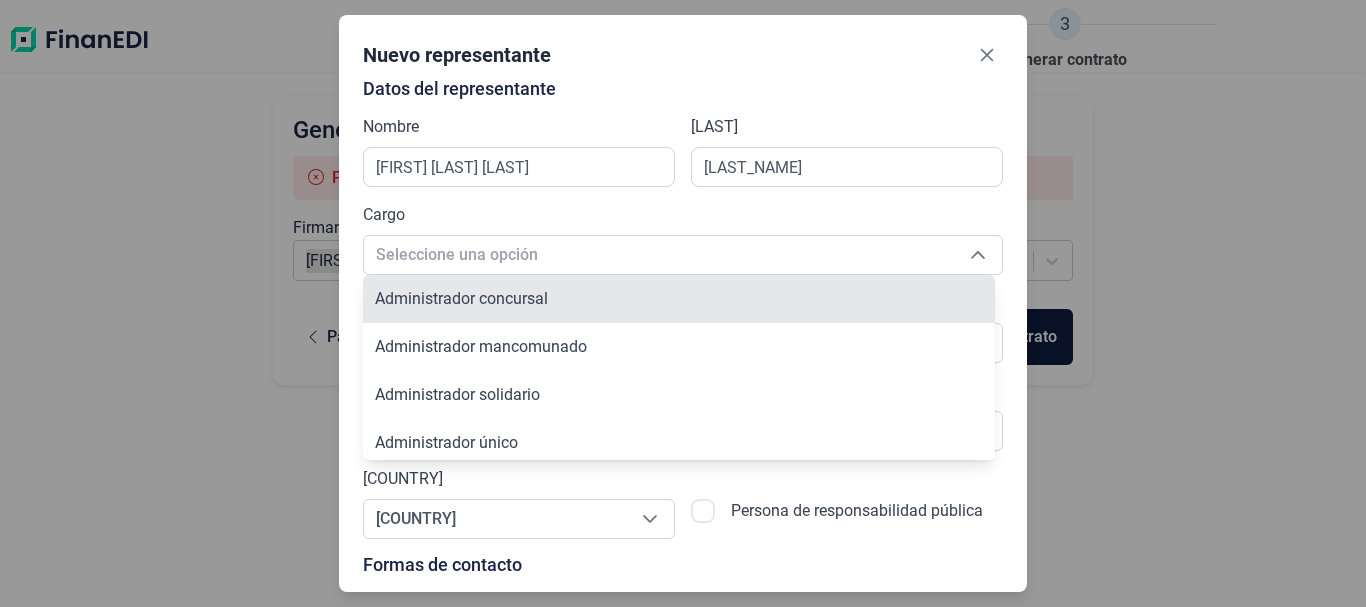 click on "Administrador concursal" at bounding box center (461, 298) 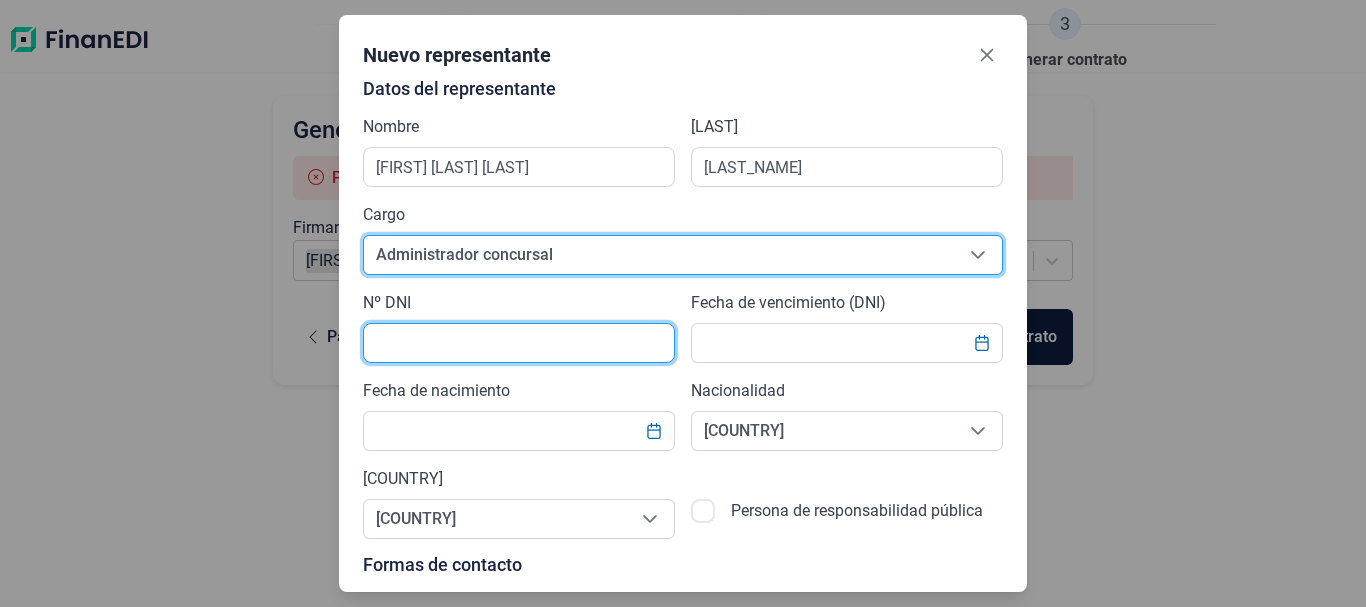 click at bounding box center (519, 343) 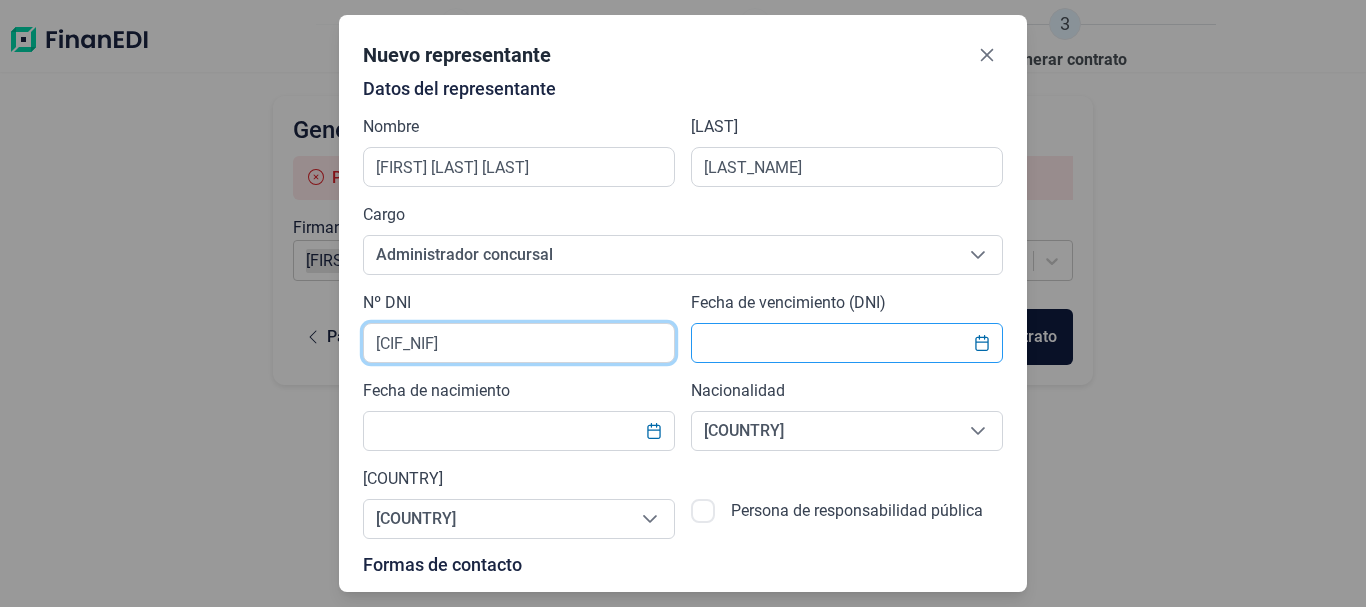 type on "[CIF_NIF]" 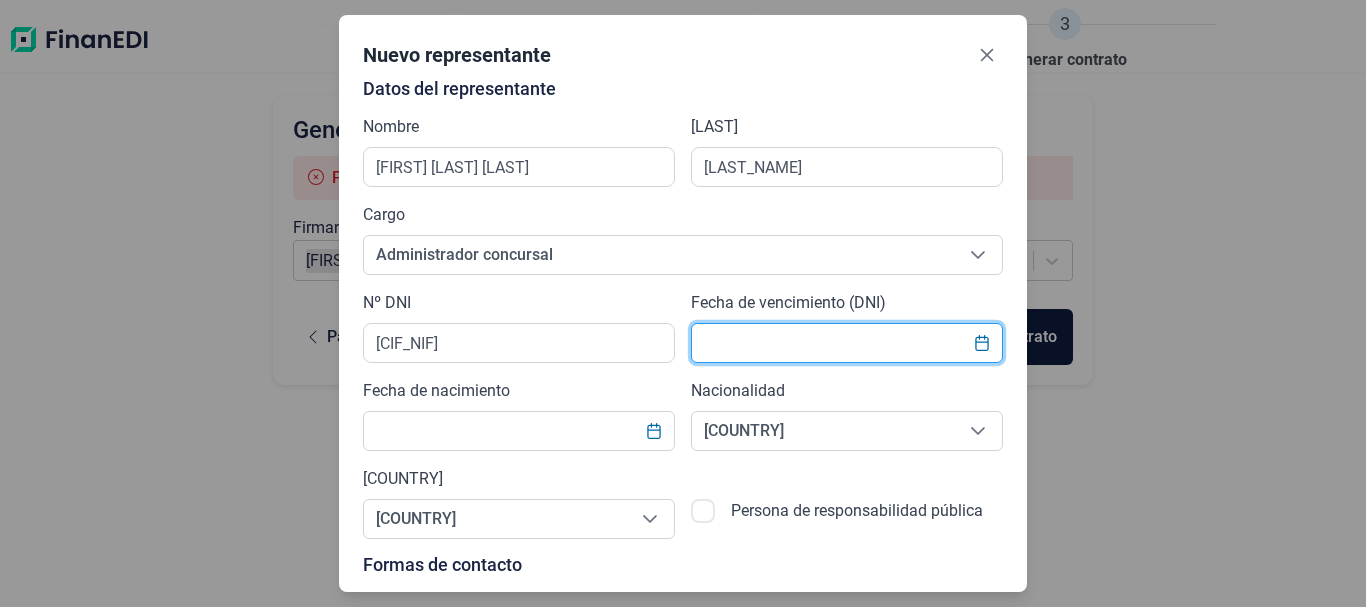 click at bounding box center [847, 343] 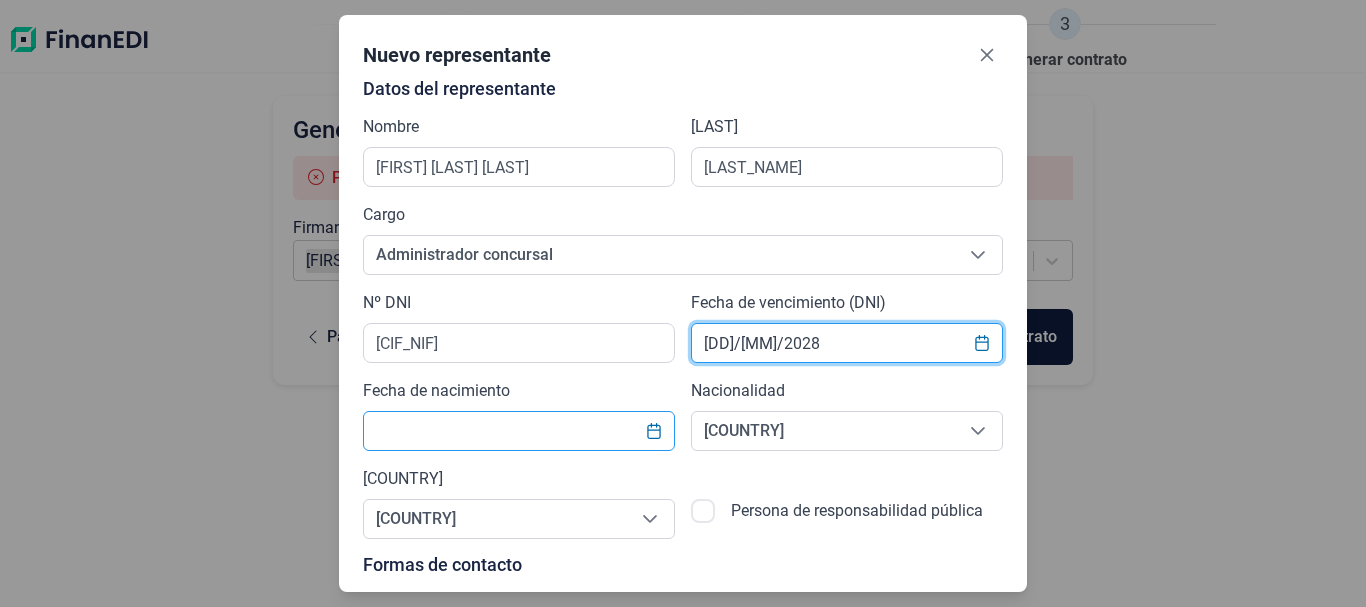 type on "[DD]/[MM]/2028" 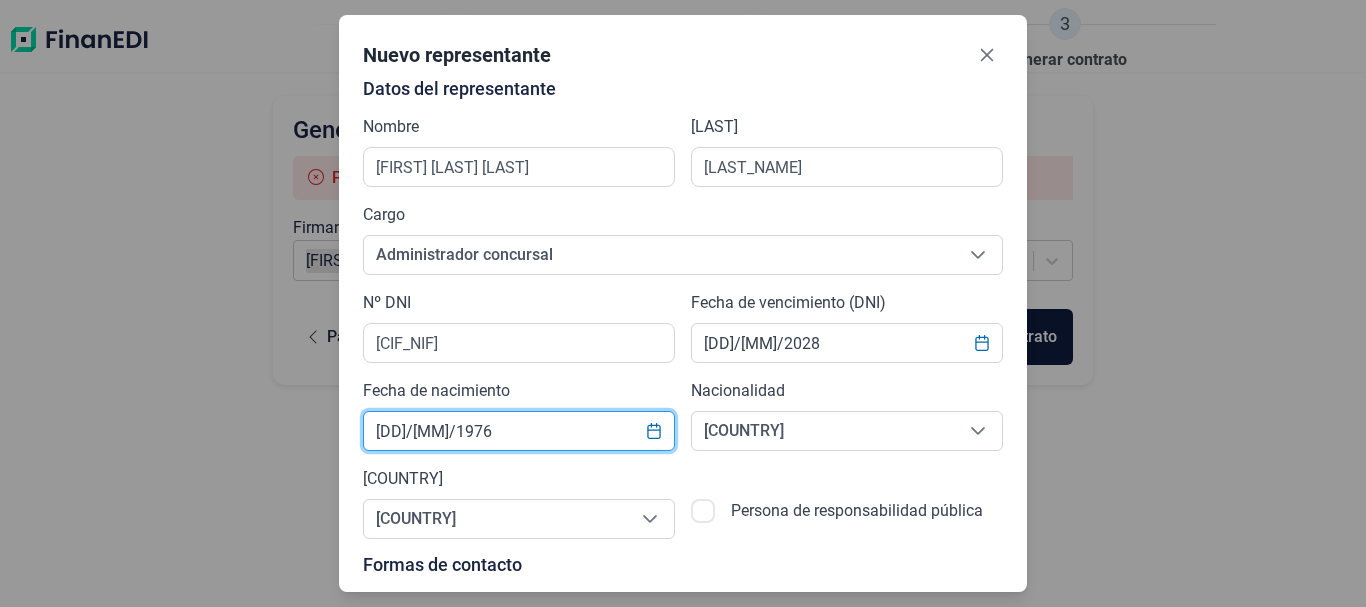 type on "[DD]/[MM]/1976" 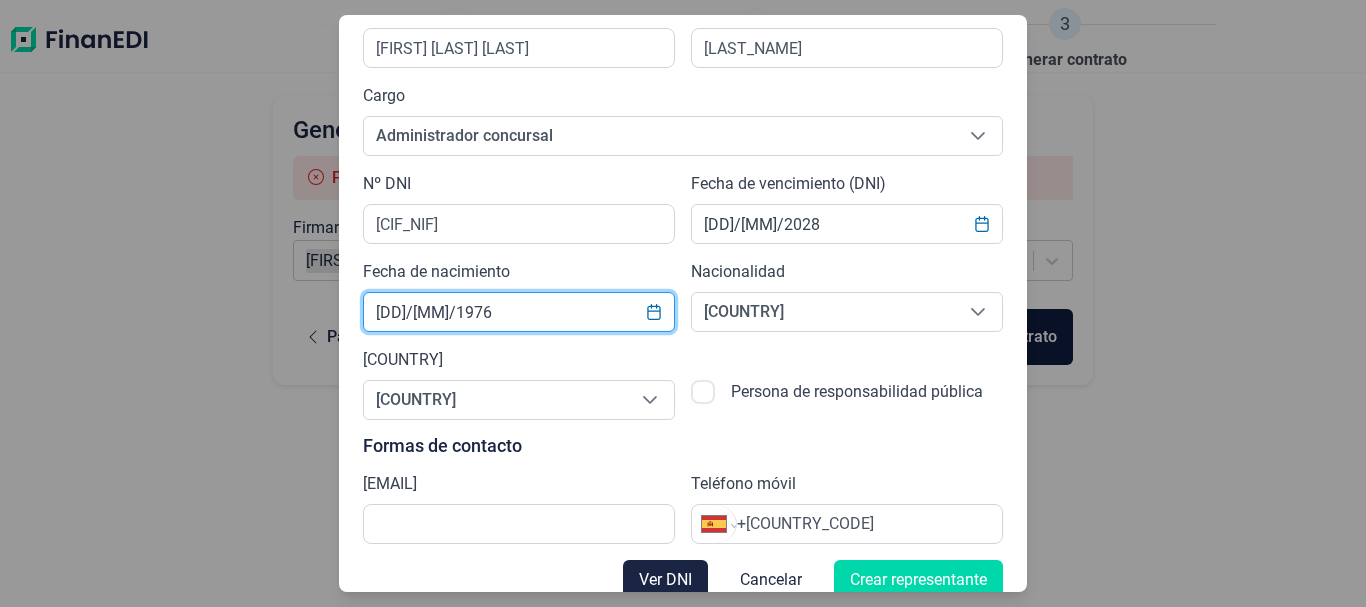 scroll, scrollTop: 143, scrollLeft: 0, axis: vertical 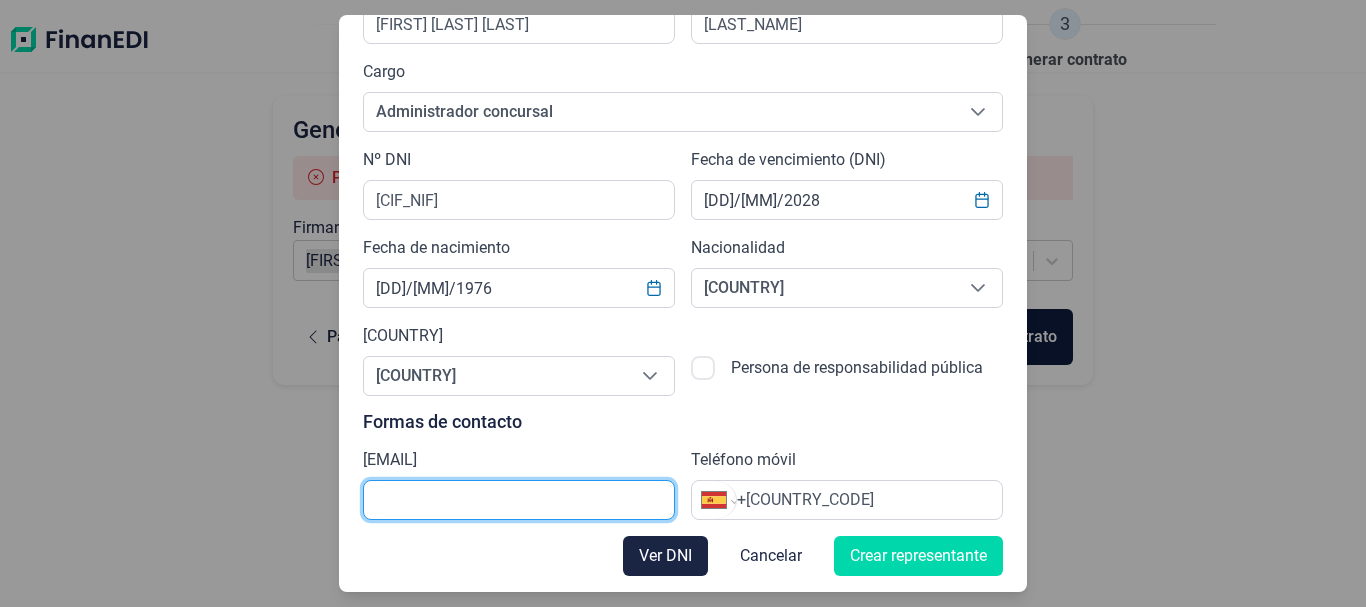 click at bounding box center (519, 500) 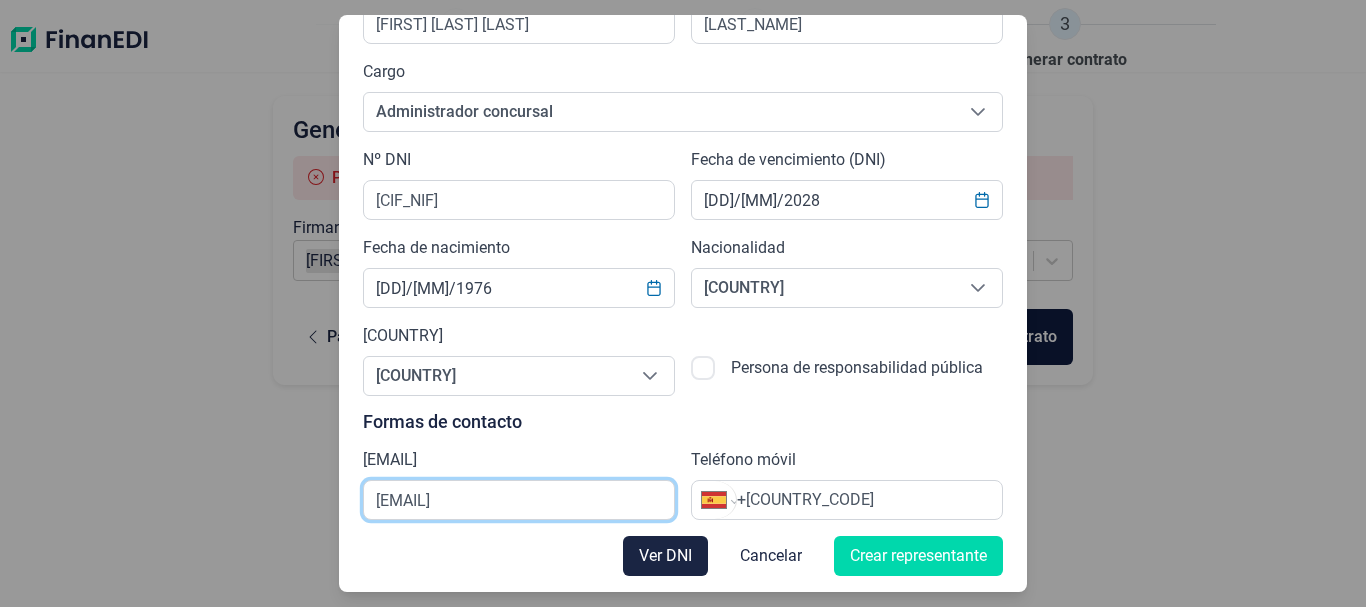 type on "[EMAIL]" 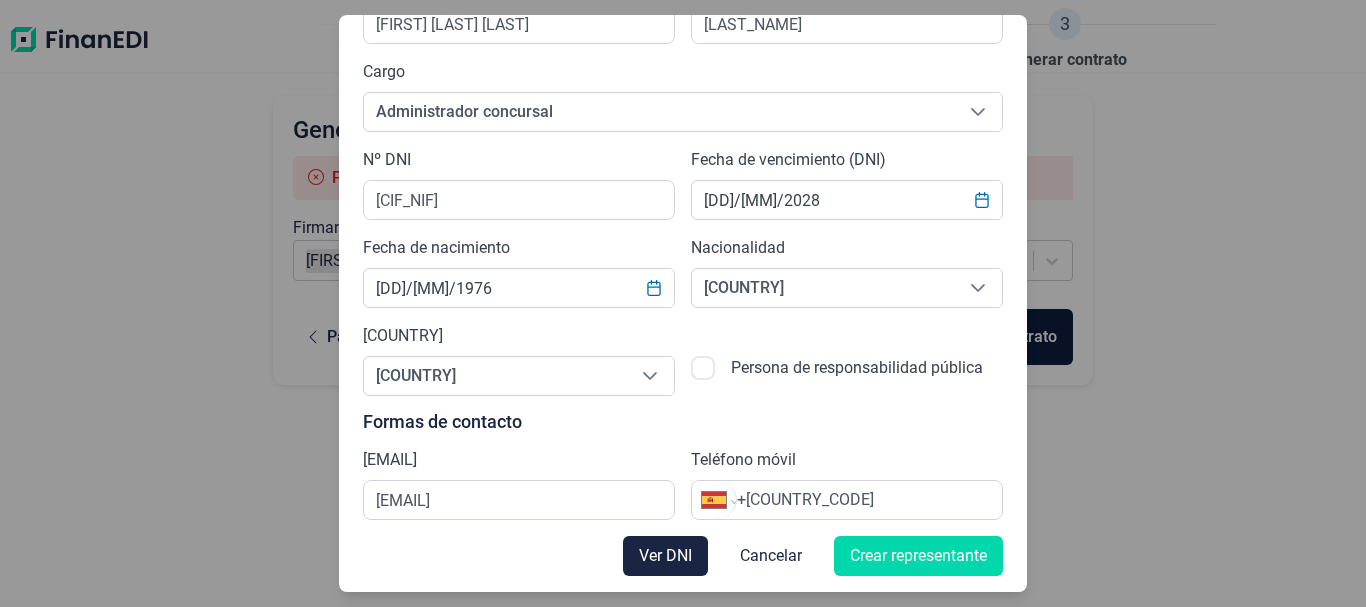 click on "+[COUNTRY_CODE]" at bounding box center (869, 500) 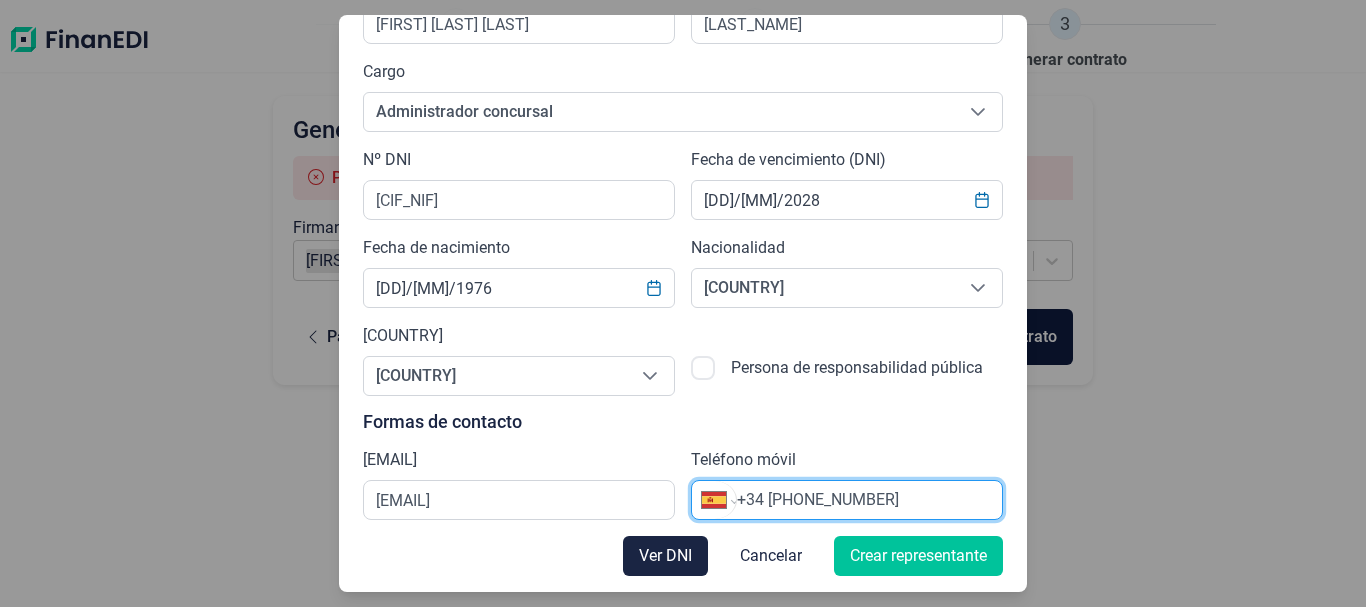 type on "+34 [PHONE_NUMBER]" 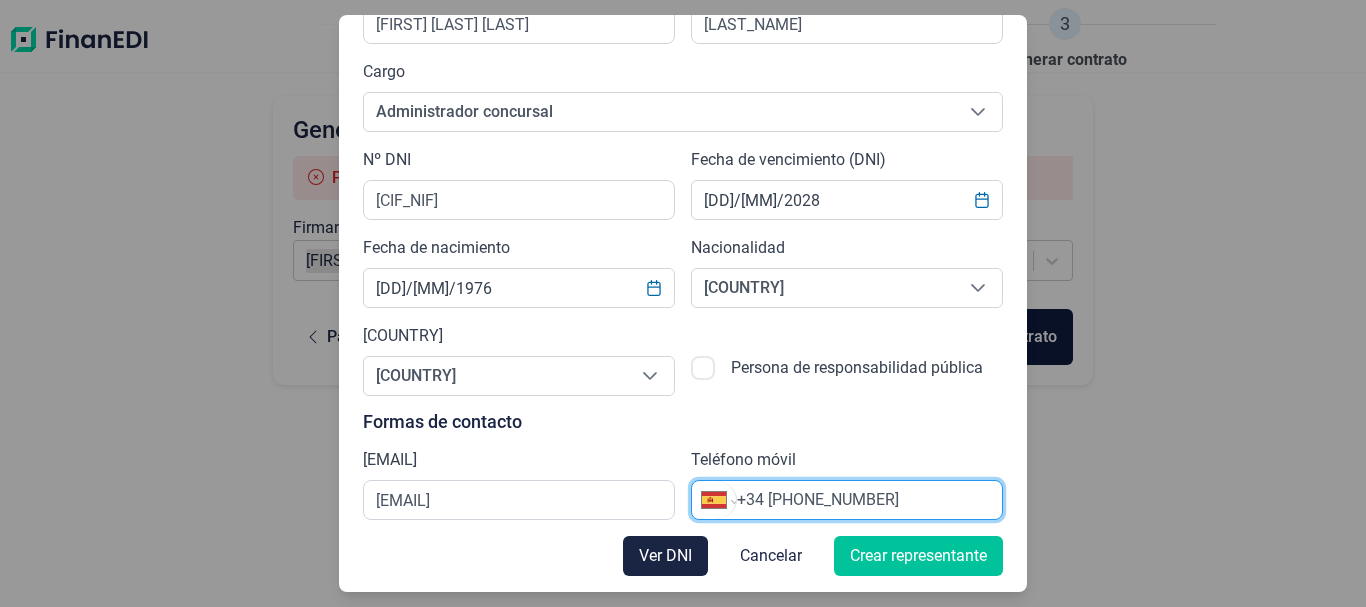 click on "Crear representante" at bounding box center (918, 556) 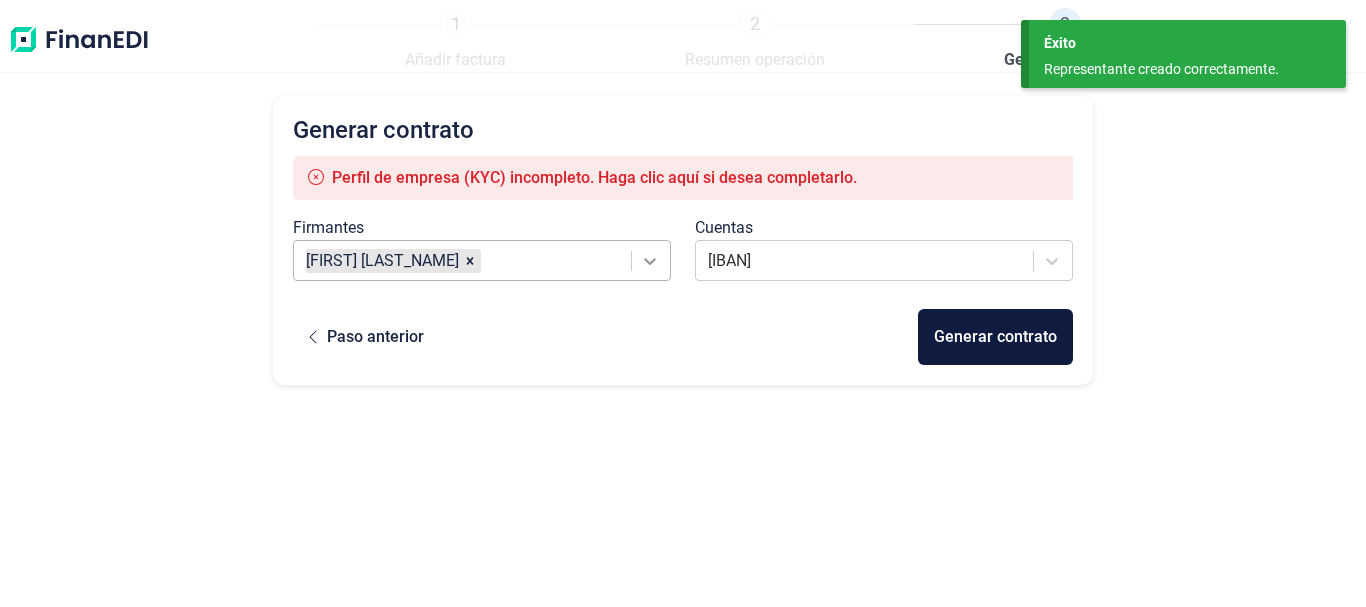 click at bounding box center (650, 261) 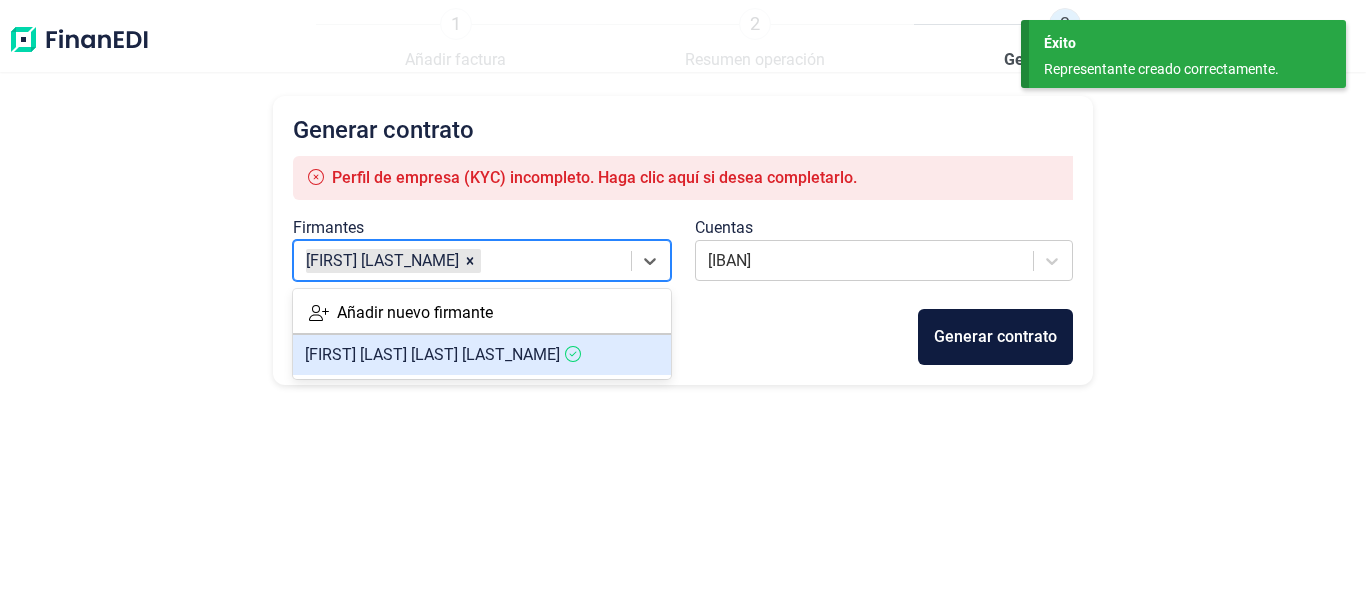 click on "[FIRST] [LAST] [LAST]" at bounding box center (432, 354) 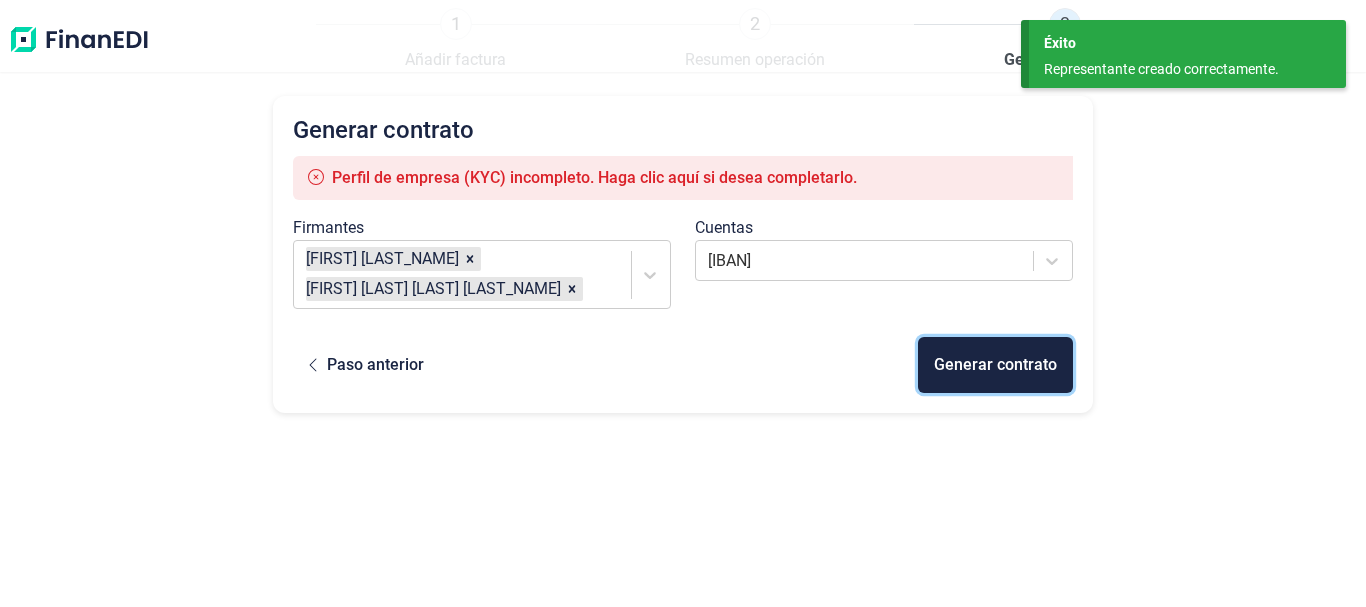 click on "Generar contrato" at bounding box center [995, 365] 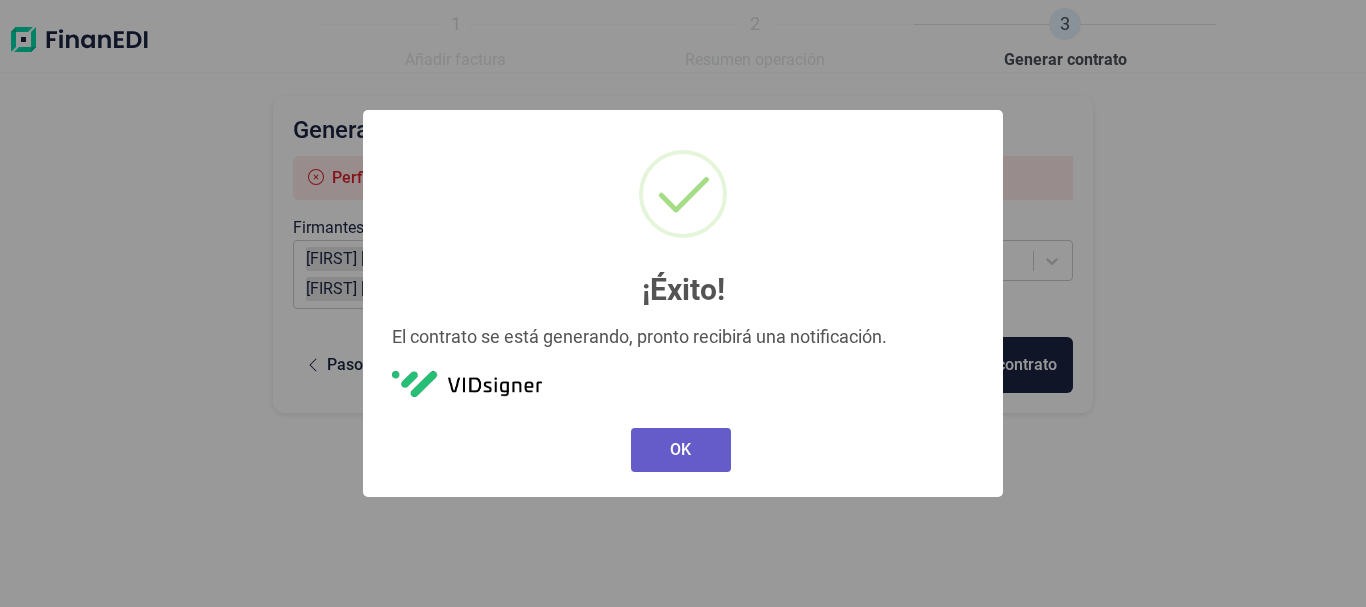 click on "OK" at bounding box center (681, 450) 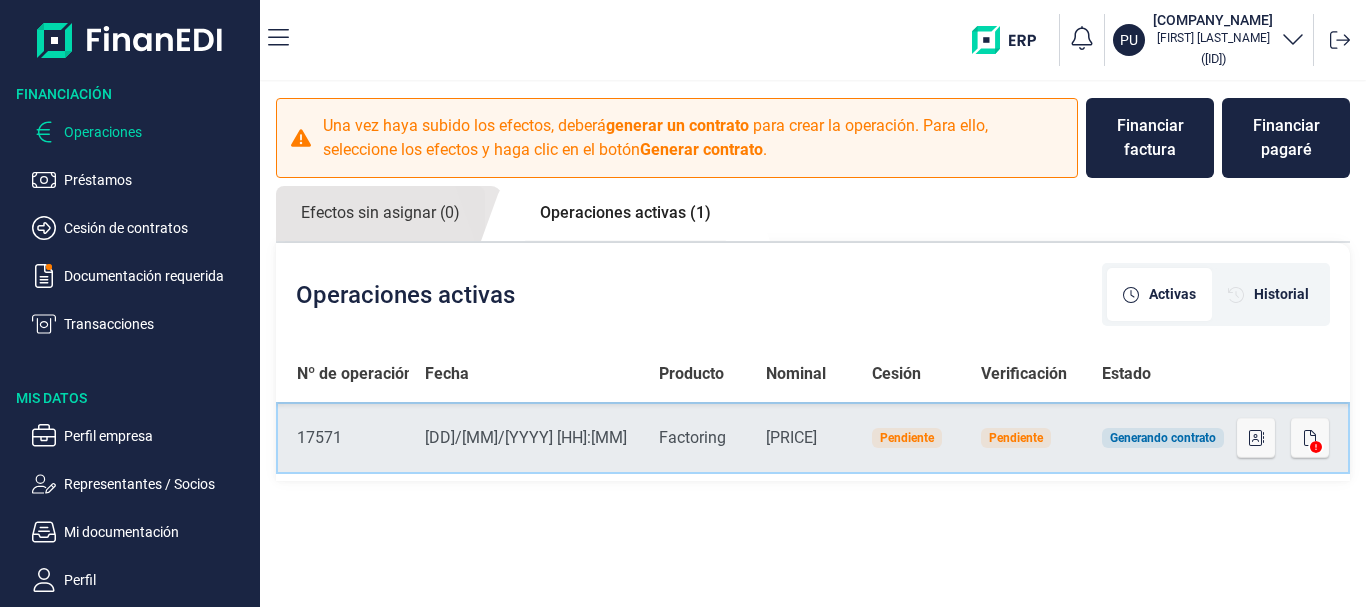 click on "Generando contrato" at bounding box center [1163, 438] 